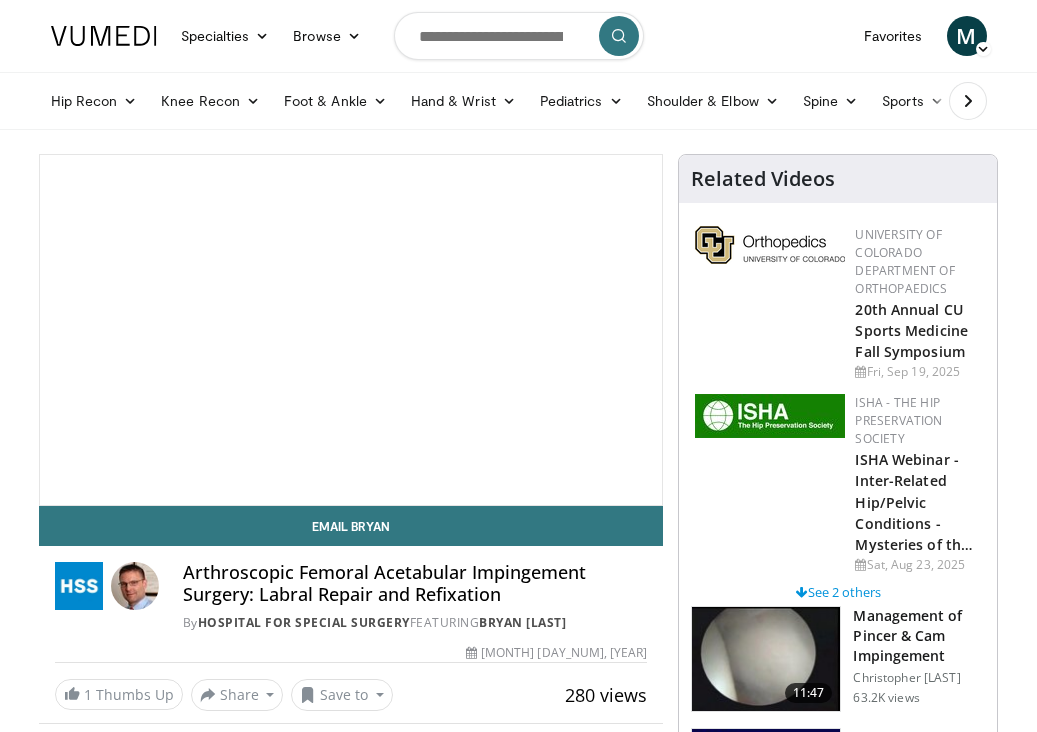 scroll, scrollTop: 0, scrollLeft: 0, axis: both 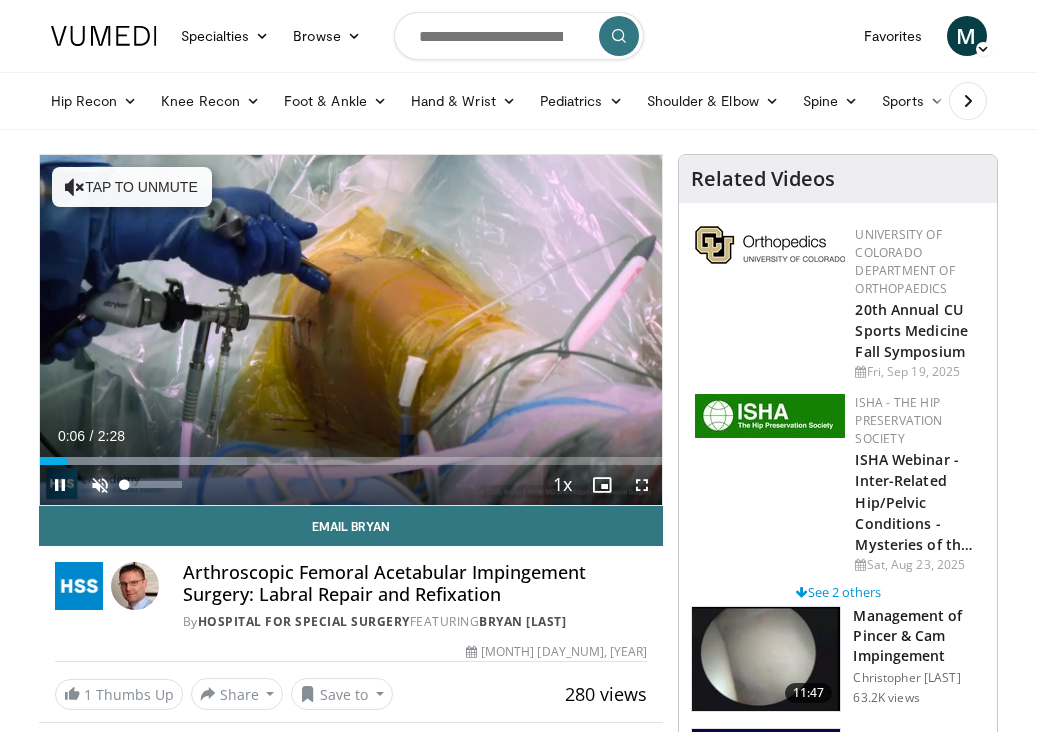 click at bounding box center [100, 485] 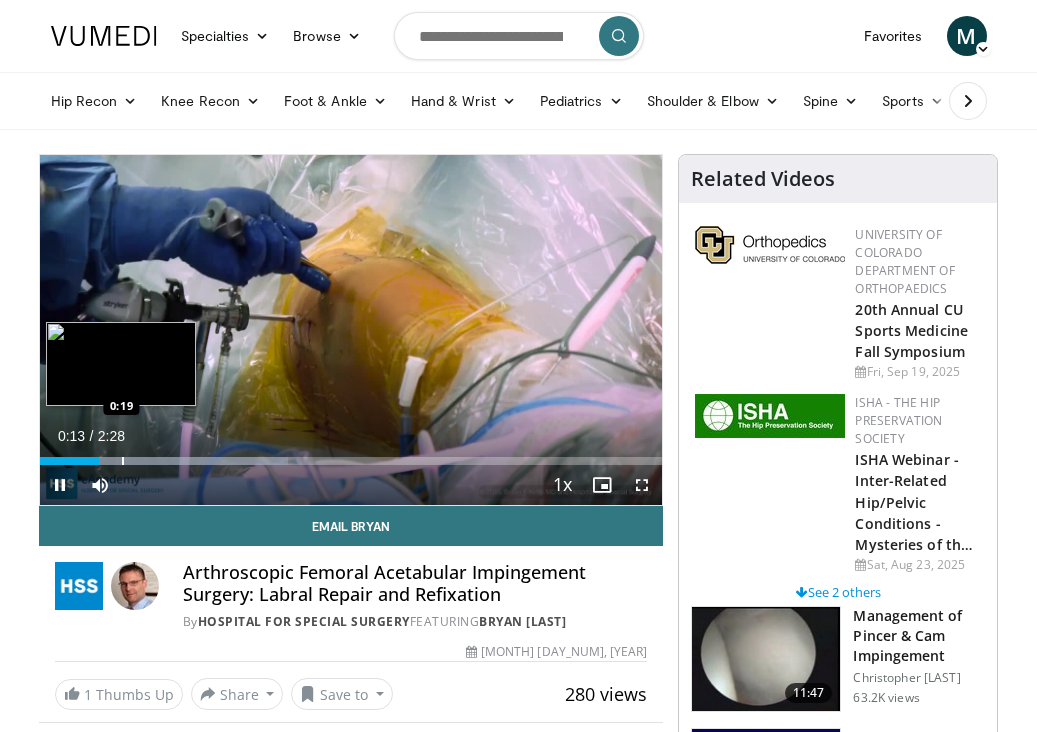 click on "**********" at bounding box center (351, 330) 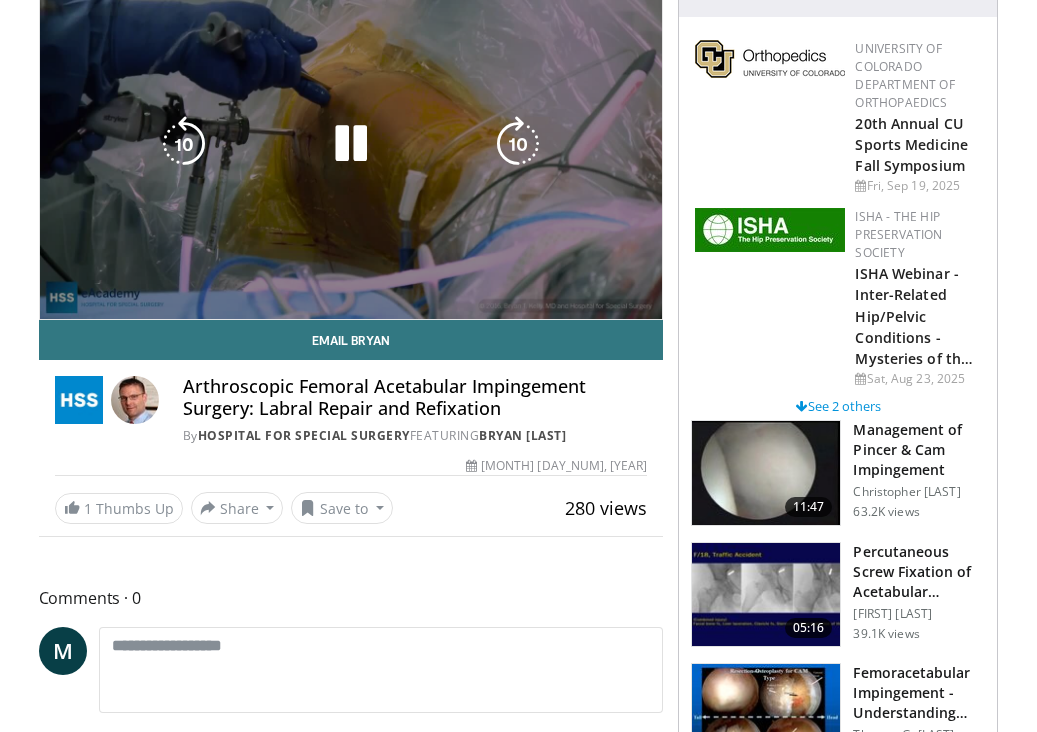 scroll, scrollTop: 188, scrollLeft: 0, axis: vertical 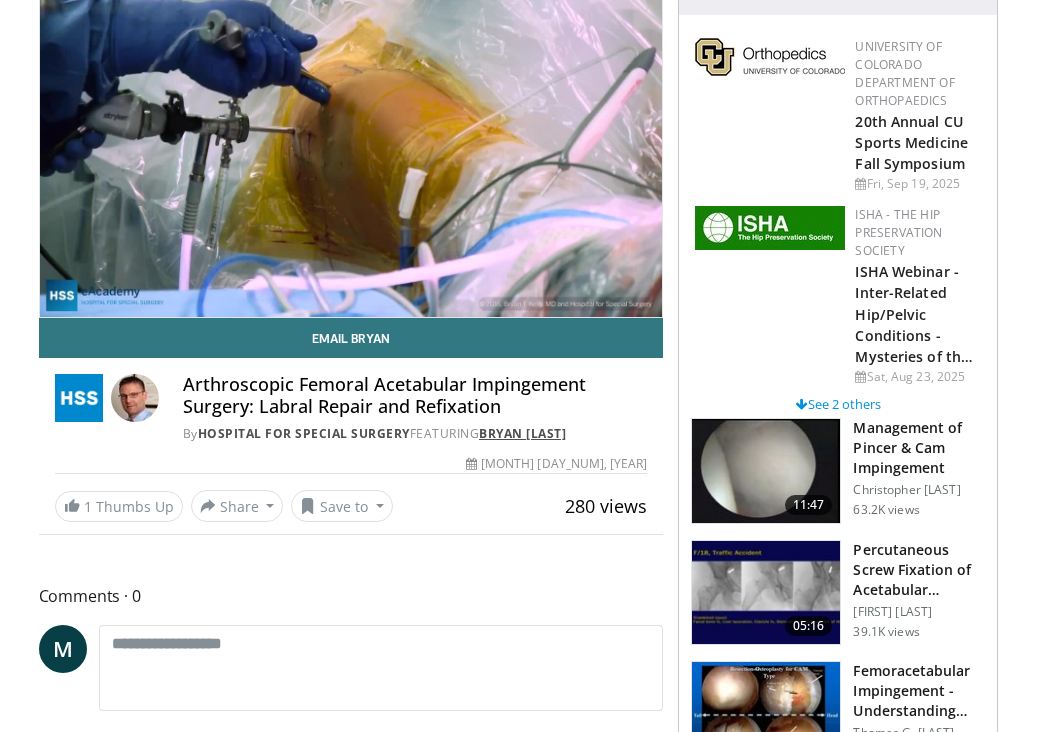 click on "Bryan [LAST]" at bounding box center (522, 433) 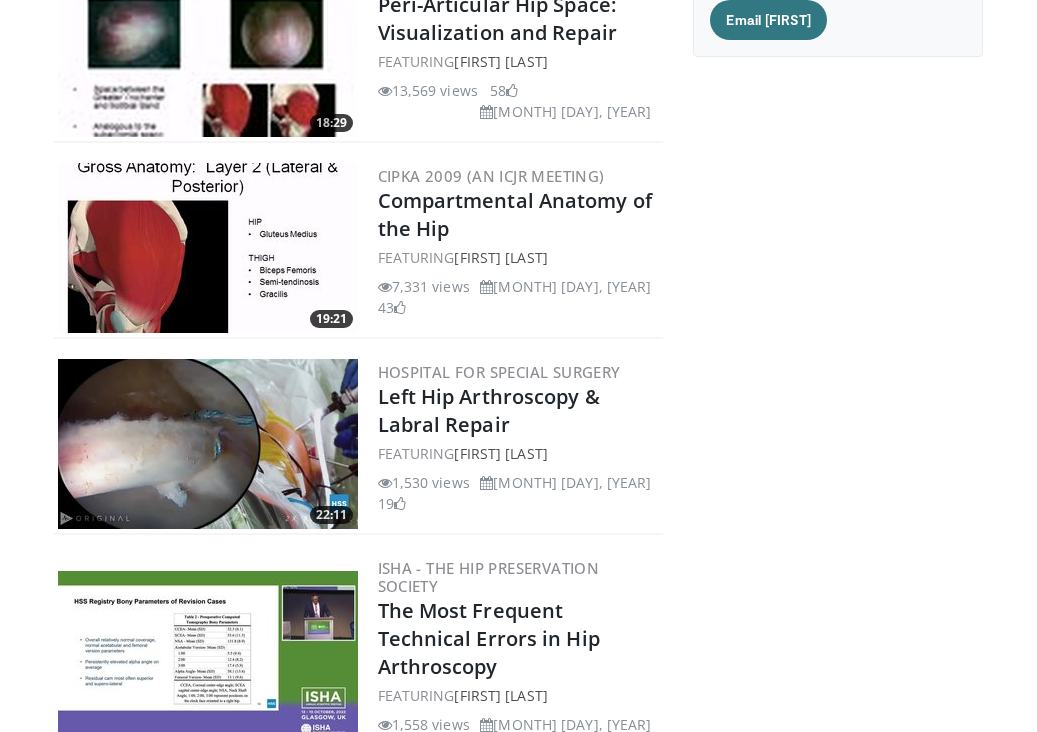 scroll, scrollTop: 373, scrollLeft: 0, axis: vertical 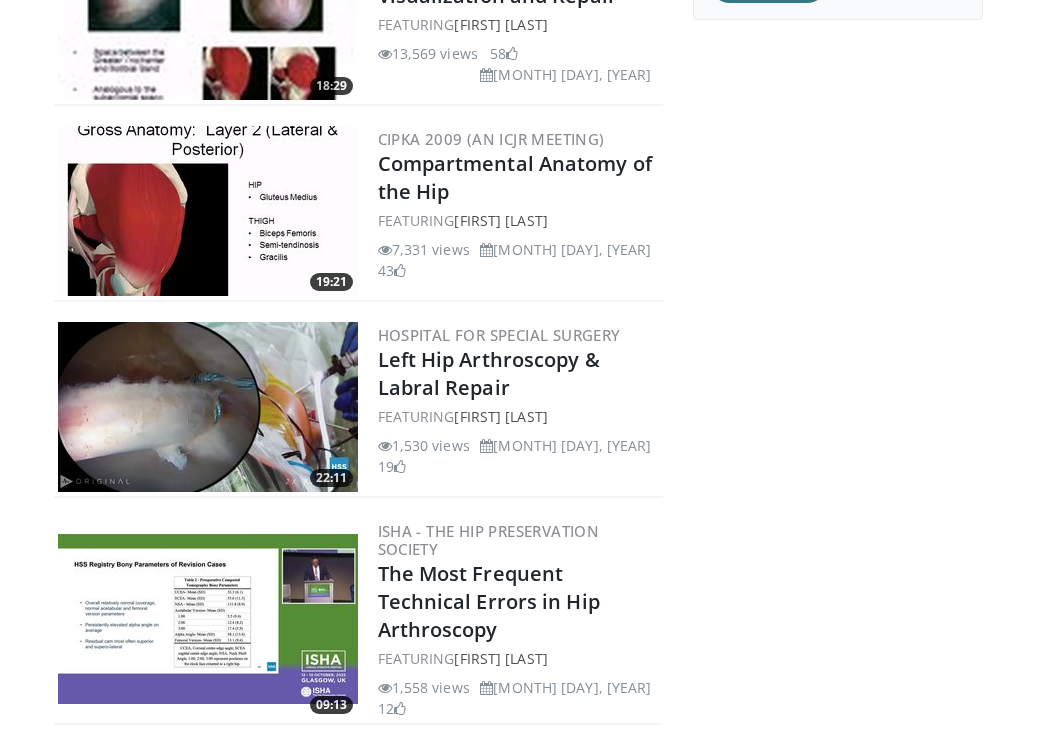 click at bounding box center (208, 407) 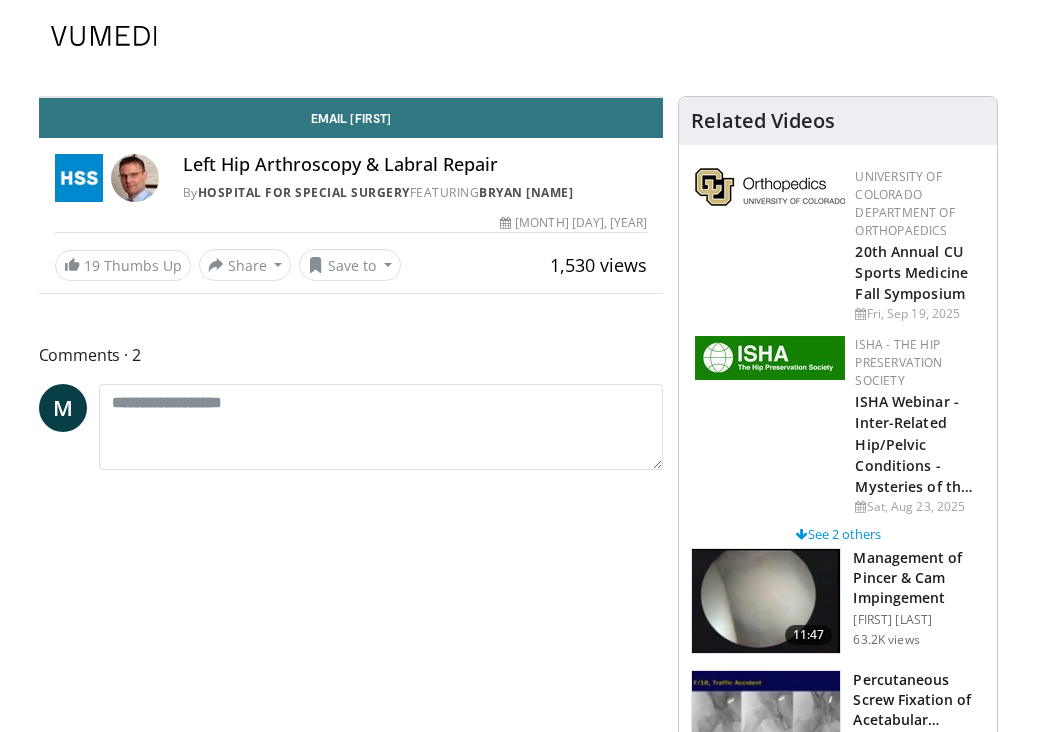scroll, scrollTop: 0, scrollLeft: 0, axis: both 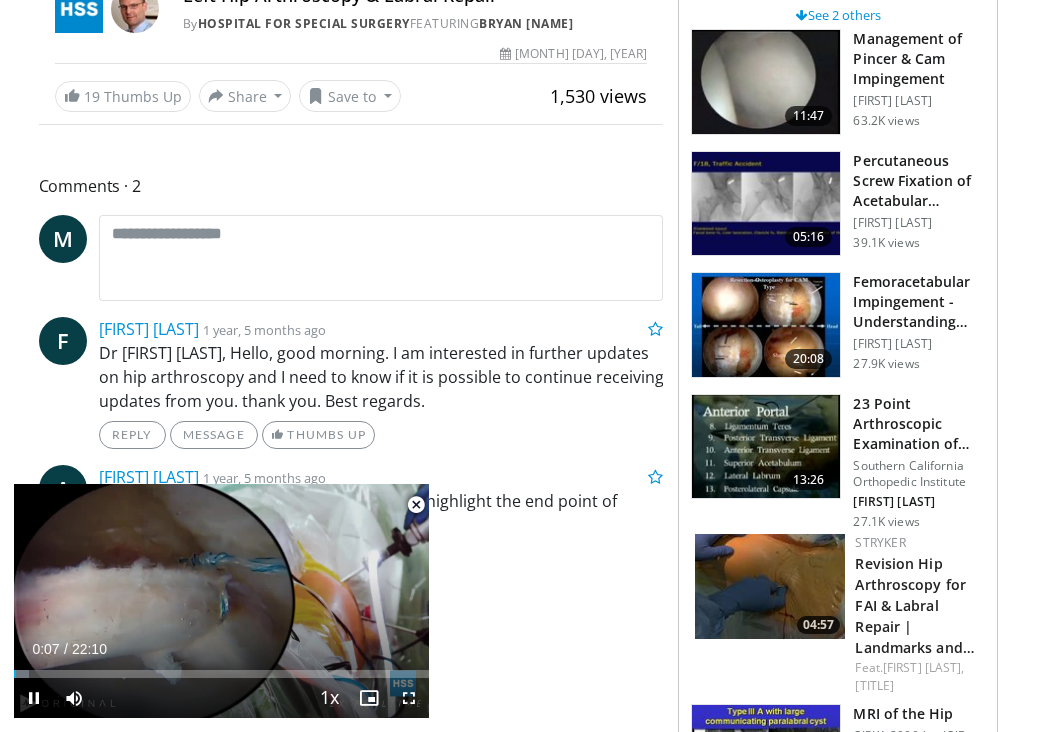 click at bounding box center (416, 505) 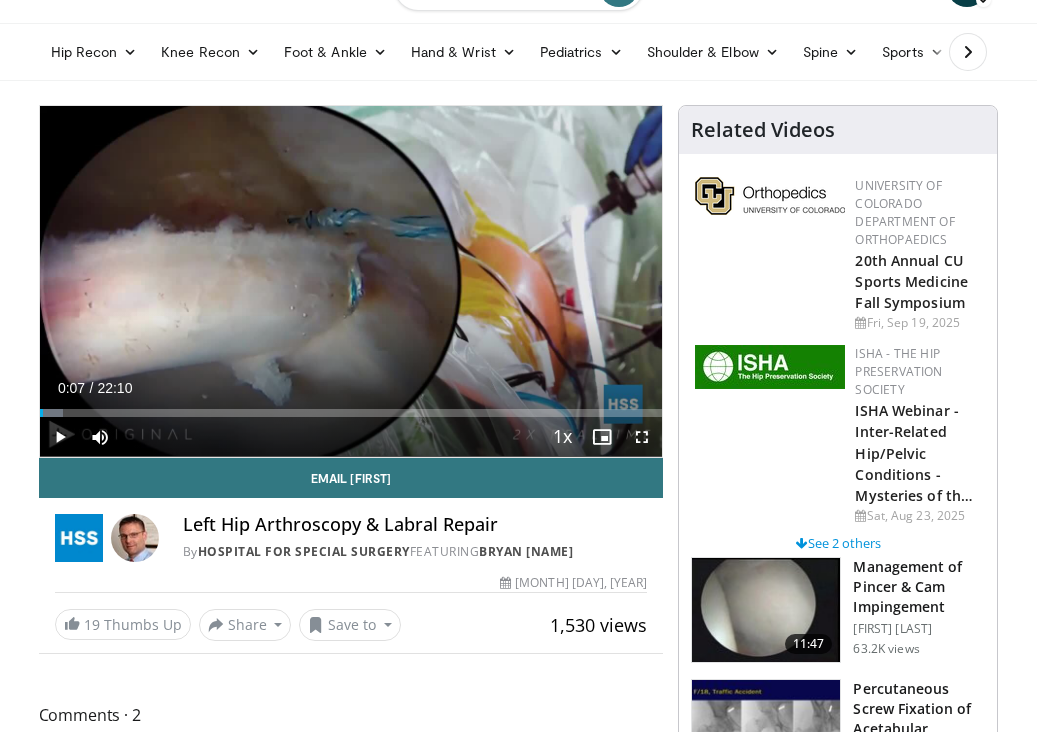 scroll, scrollTop: 16, scrollLeft: 0, axis: vertical 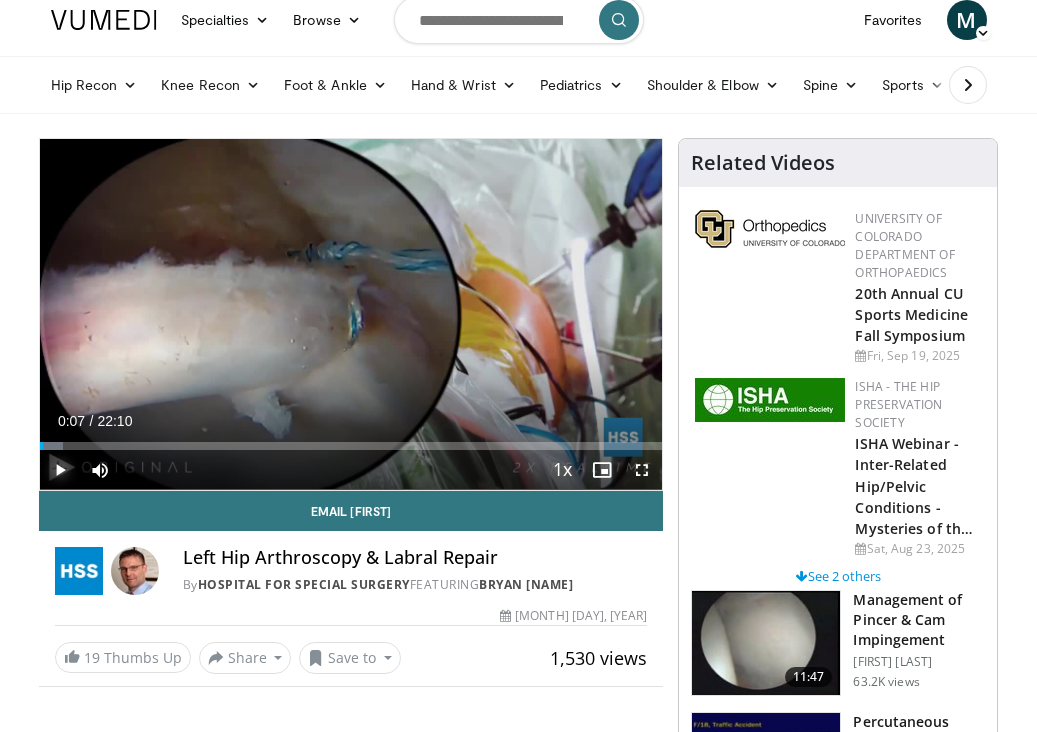 click at bounding box center (60, 470) 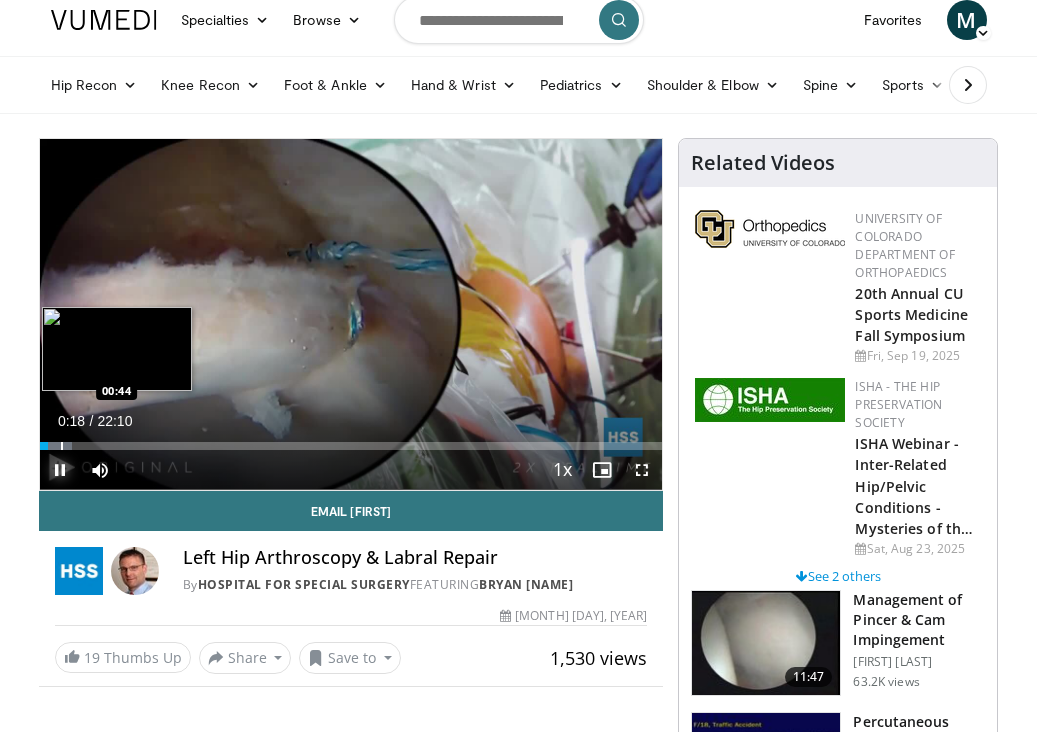 click at bounding box center (62, 446) 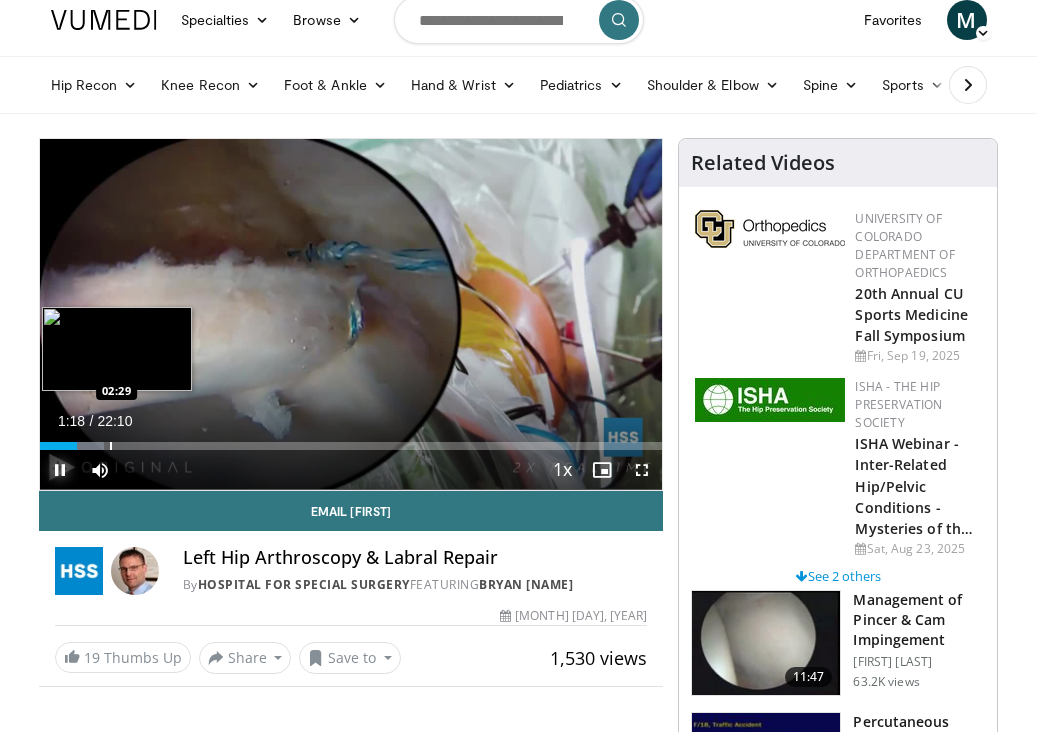 click at bounding box center (111, 446) 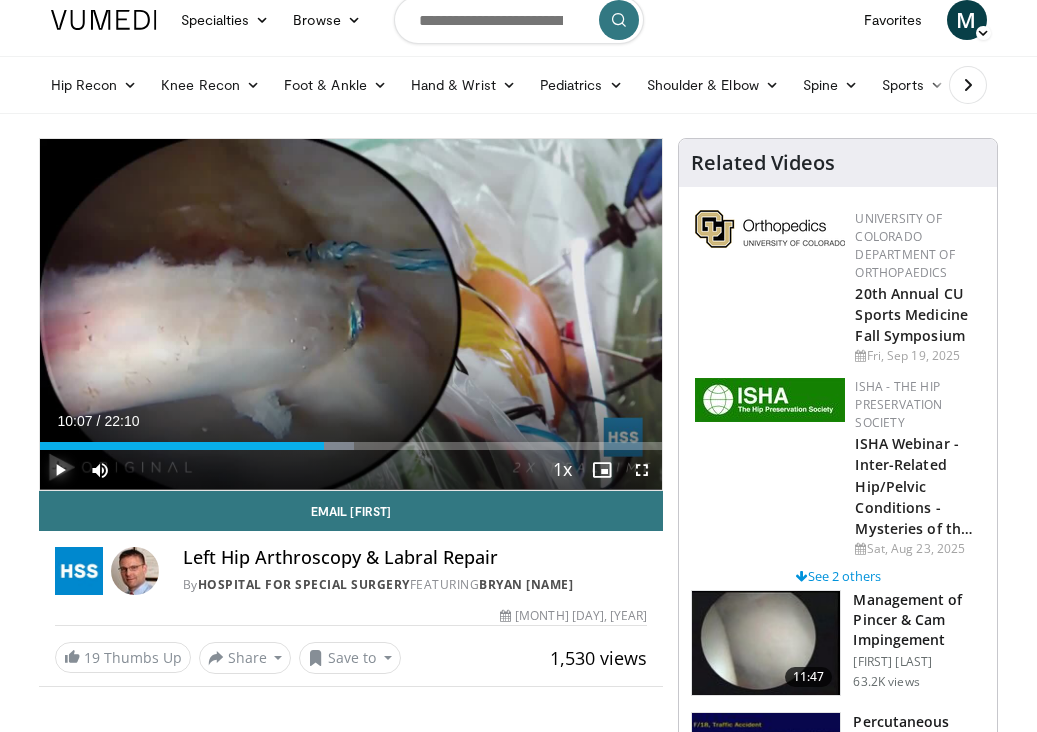 click at bounding box center [60, 470] 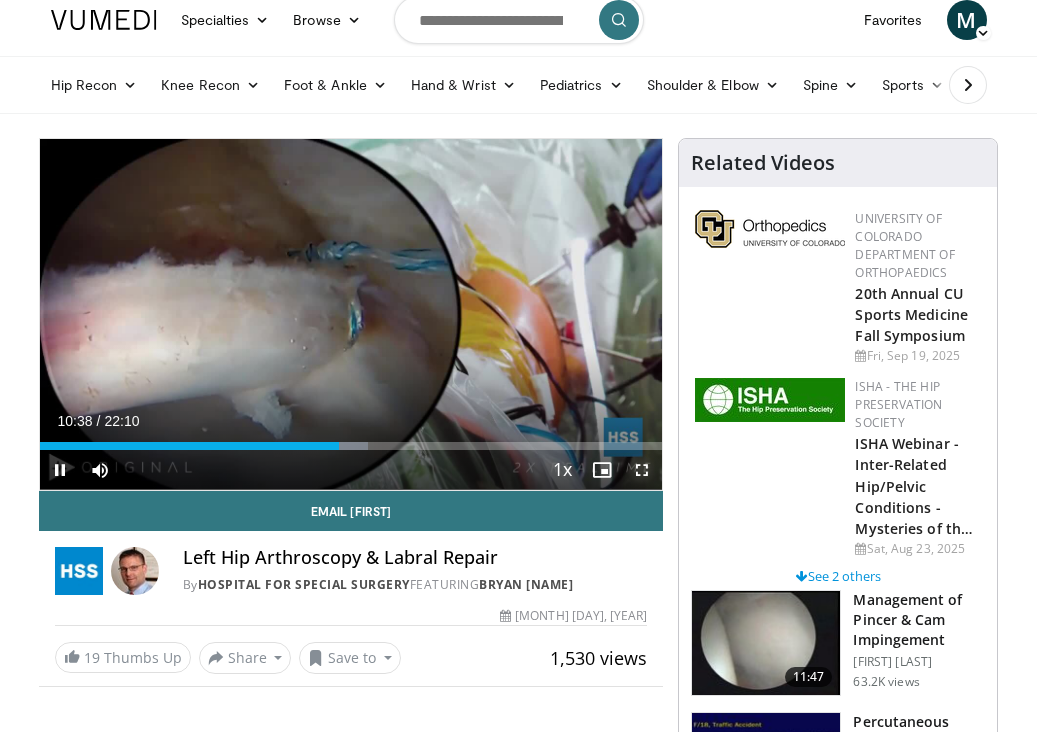 click at bounding box center (642, 470) 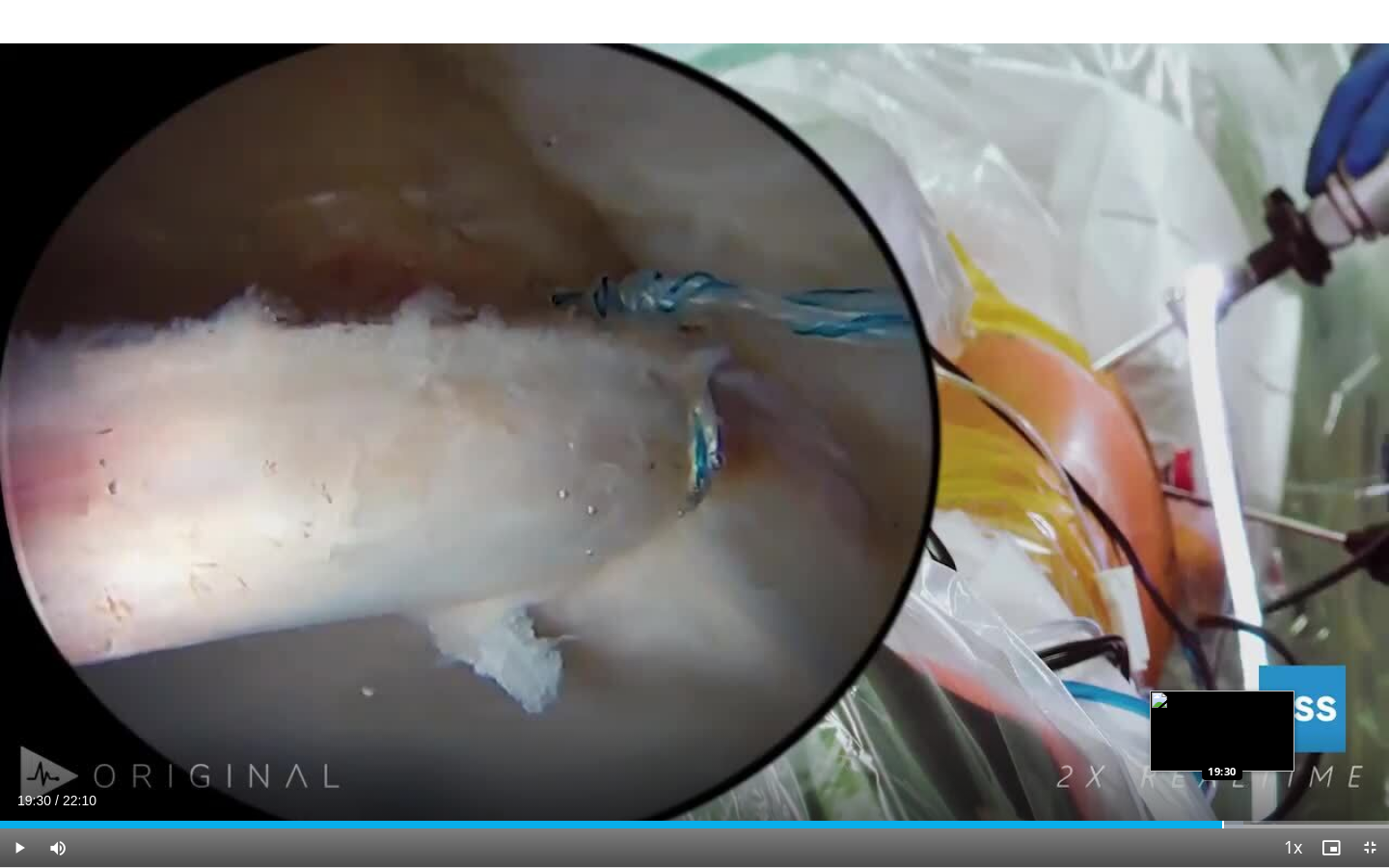 click on "Loaded :  89.49% 19:30 19:30" at bounding box center (694, 819) 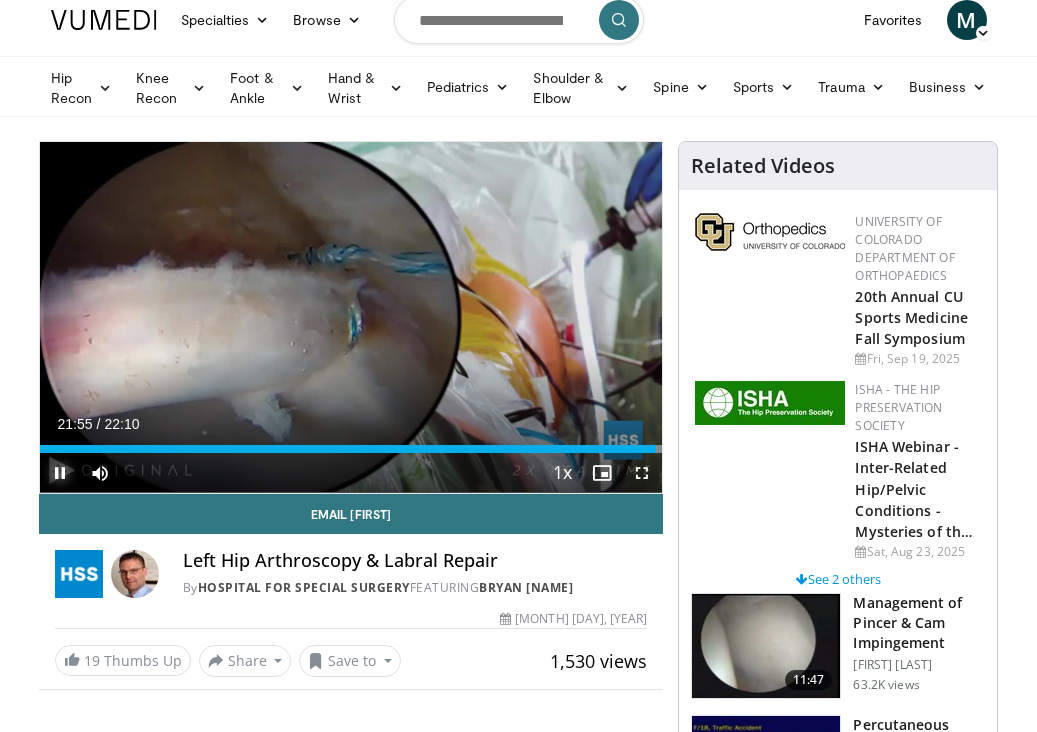 click at bounding box center [60, 473] 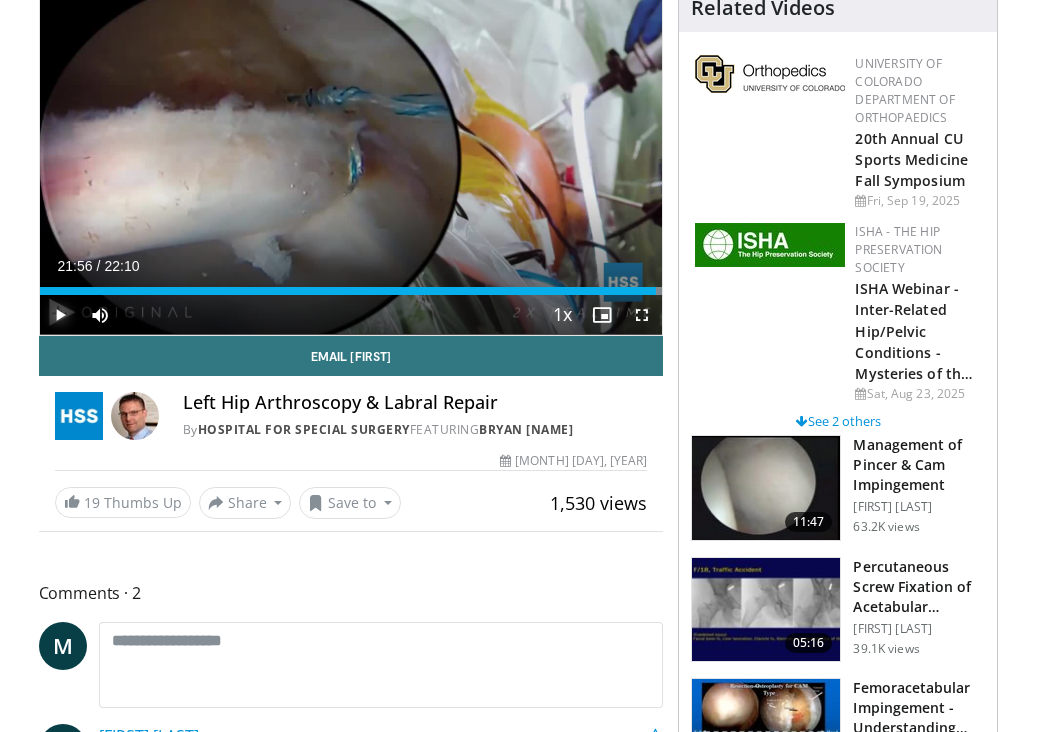 scroll, scrollTop: 71, scrollLeft: 0, axis: vertical 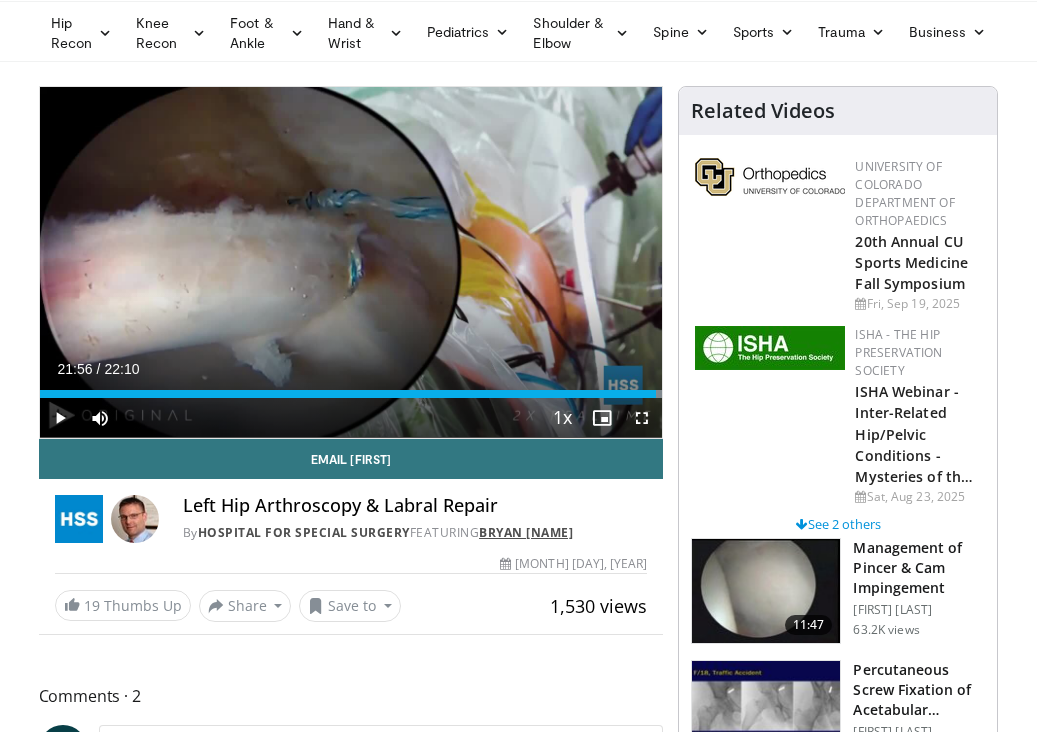 click on "[FIRST] [LAST]" at bounding box center [526, 532] 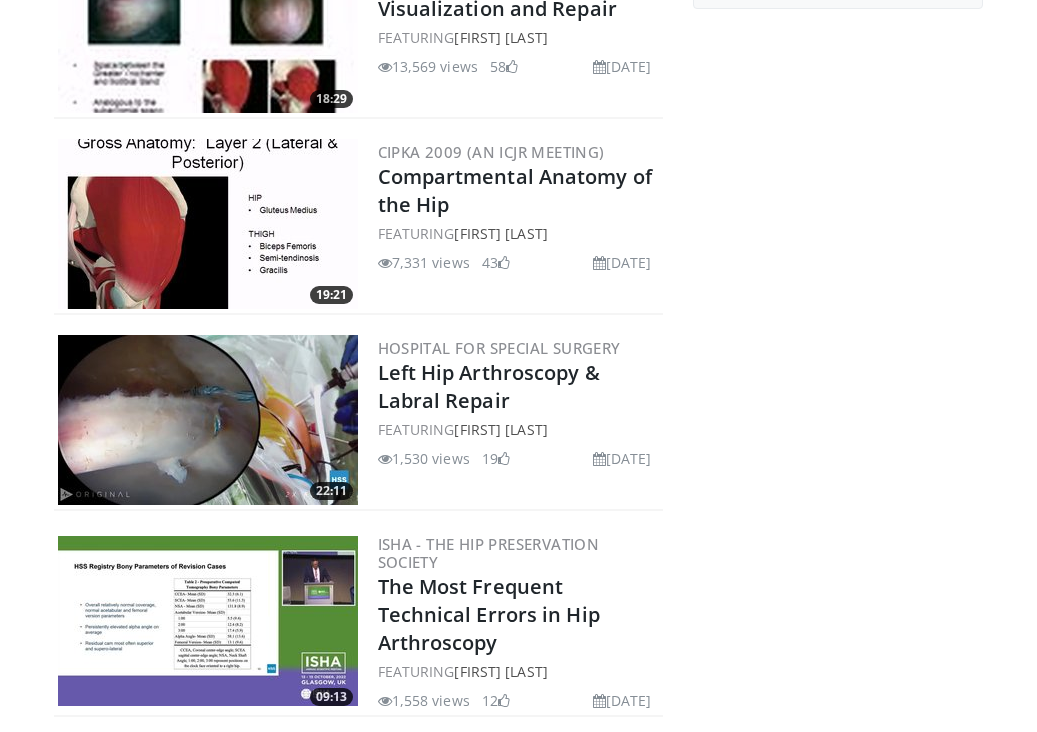 scroll, scrollTop: 473, scrollLeft: 0, axis: vertical 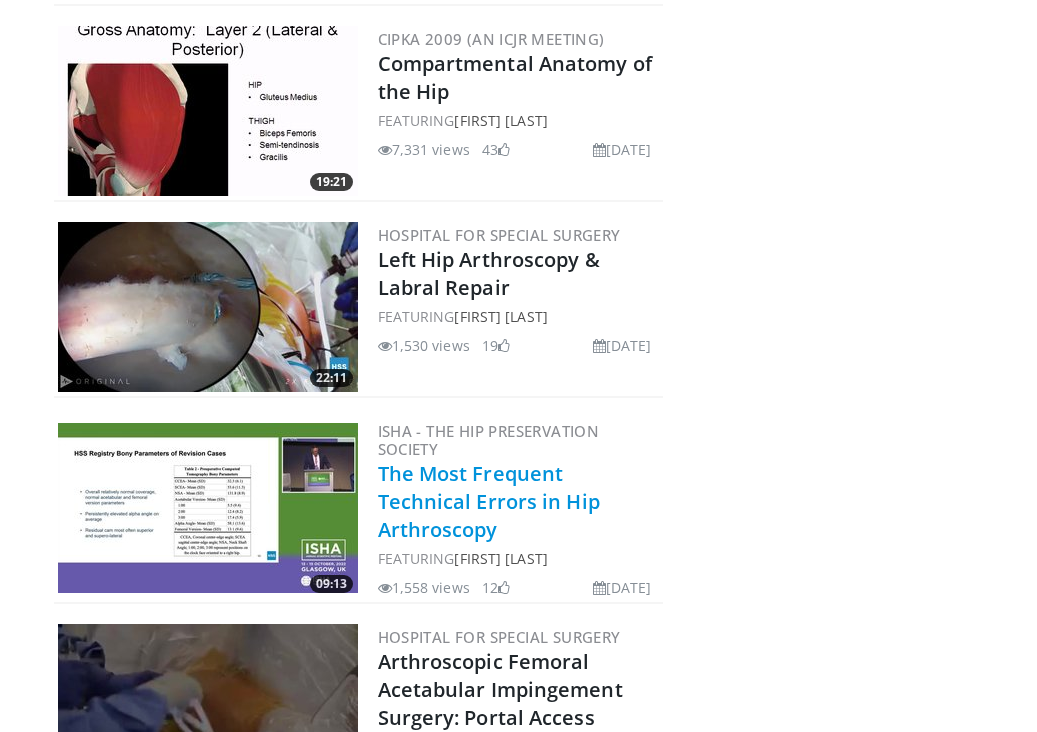 click on "The Most Frequent Technical Errors in Hip Arthroscopy" at bounding box center [489, 501] 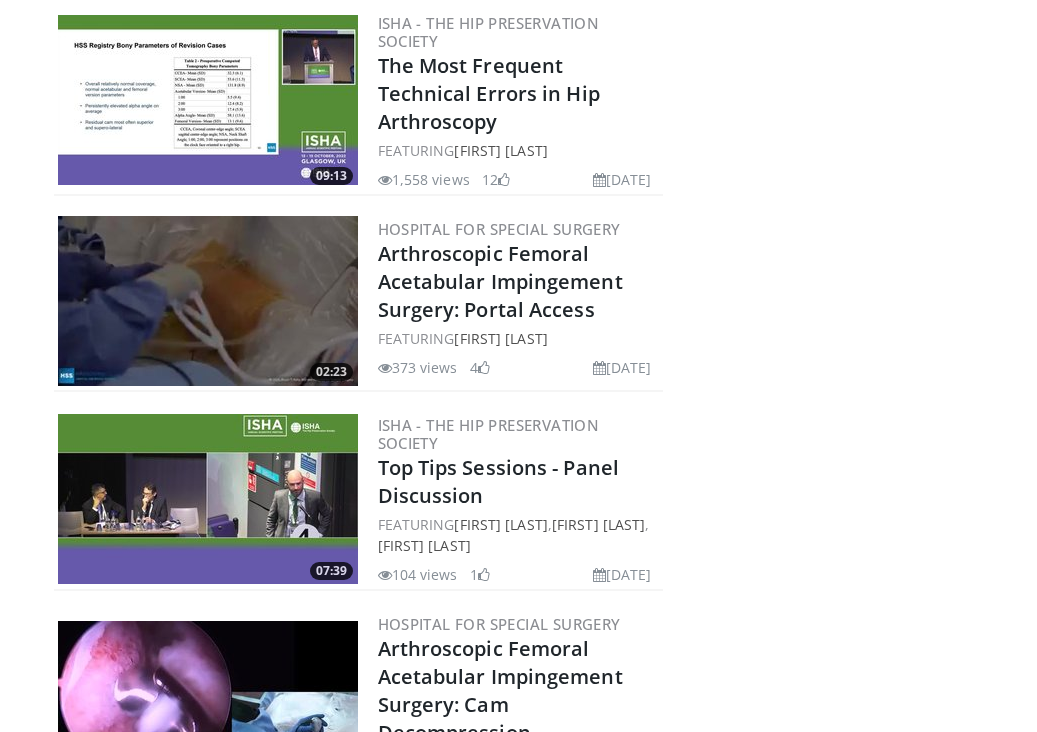scroll, scrollTop: 821, scrollLeft: 0, axis: vertical 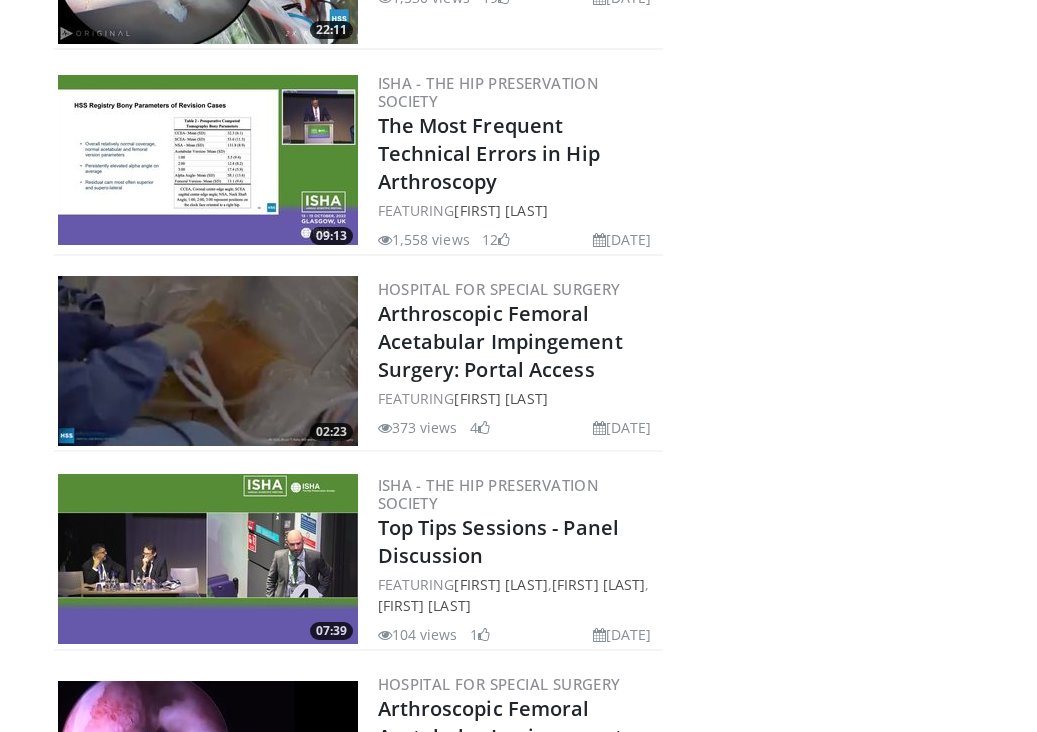 click at bounding box center (208, 559) 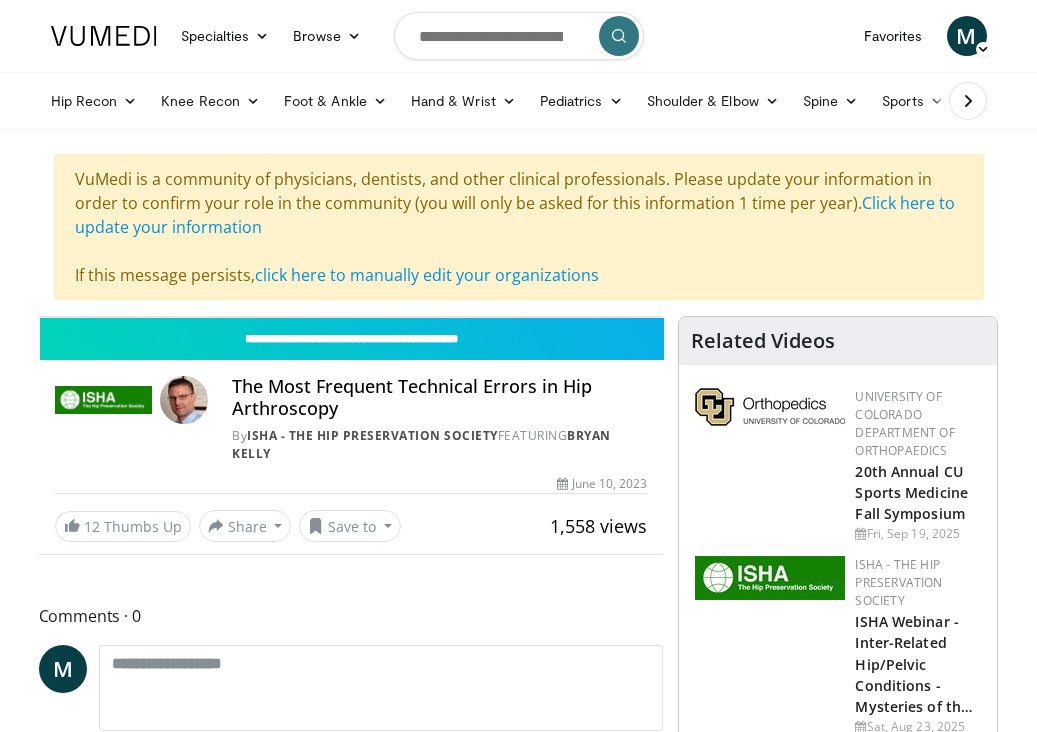 scroll, scrollTop: 0, scrollLeft: 0, axis: both 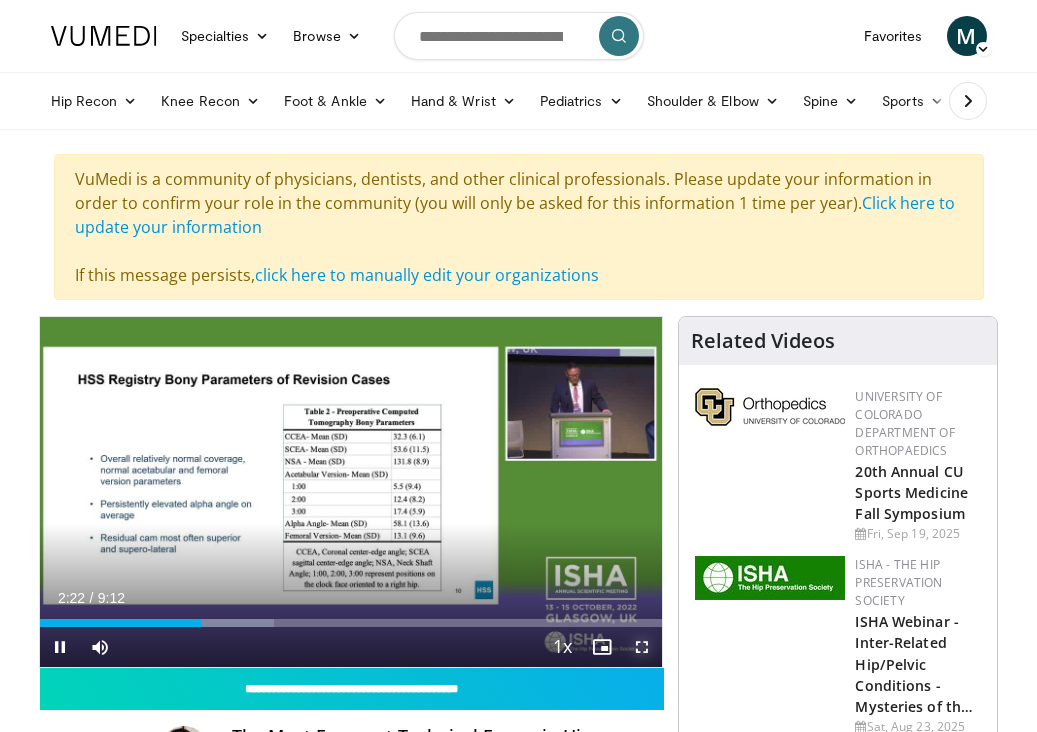 click at bounding box center (642, 647) 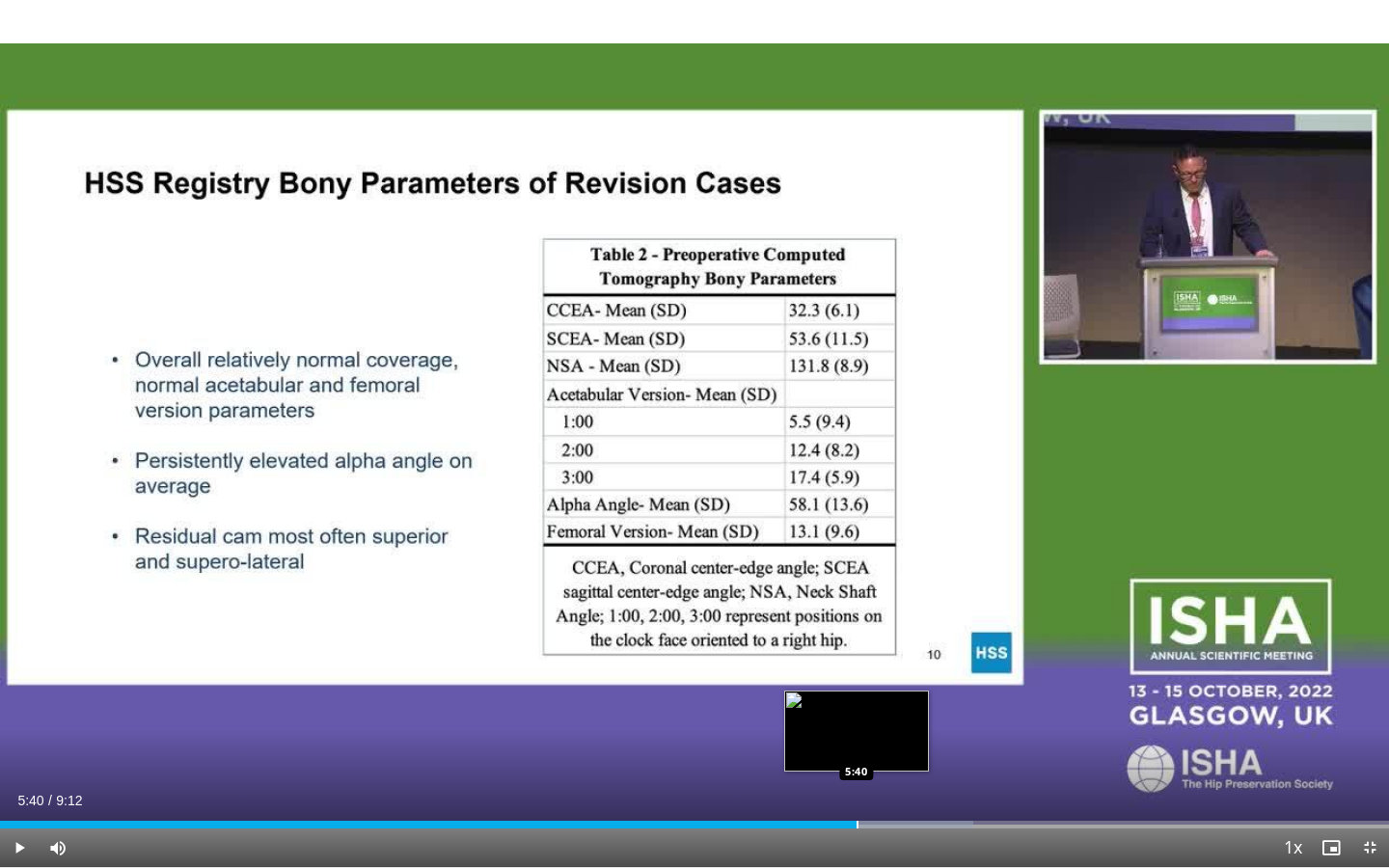 click at bounding box center (858, 825) 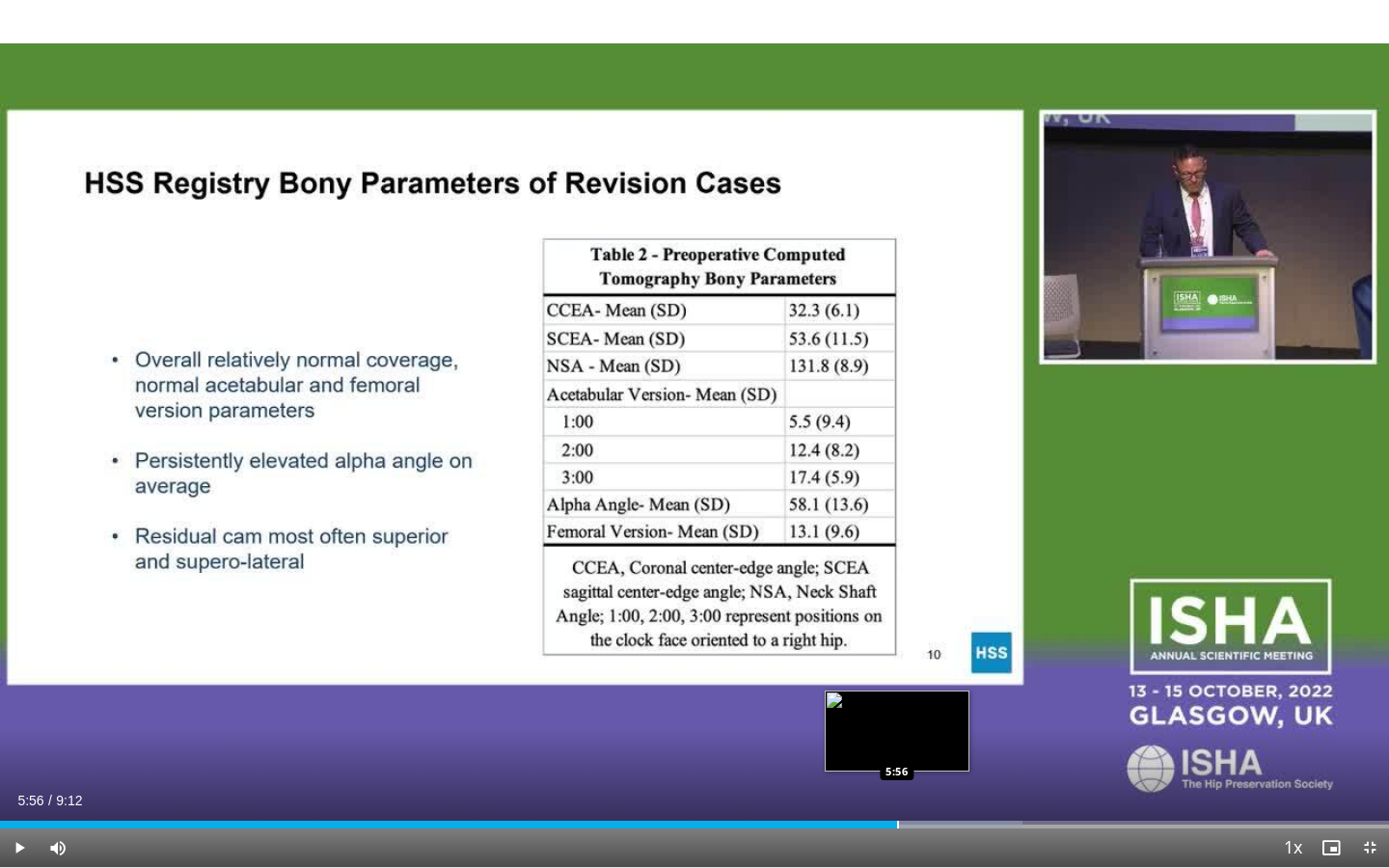 click at bounding box center [898, 825] 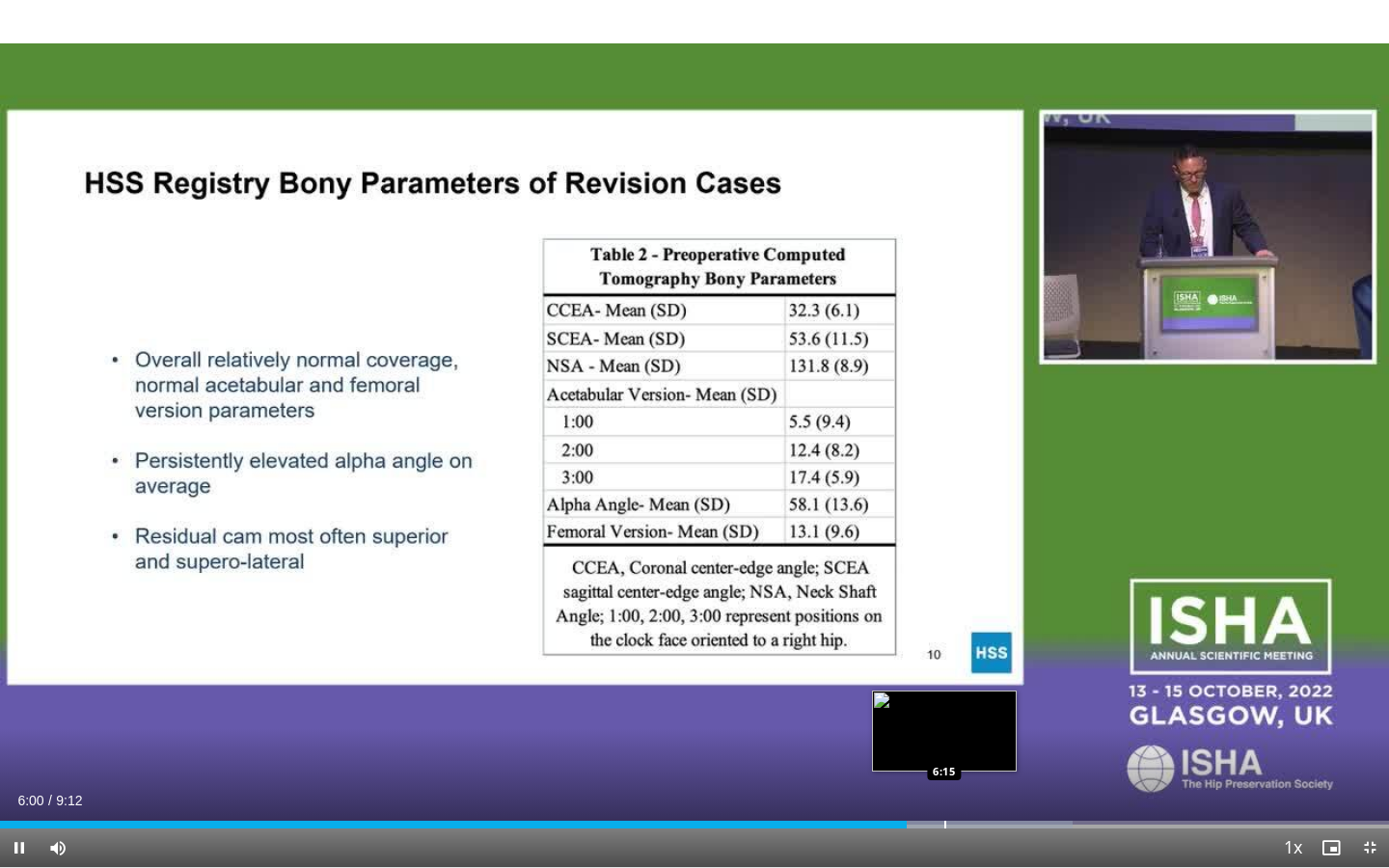 click at bounding box center [945, 825] 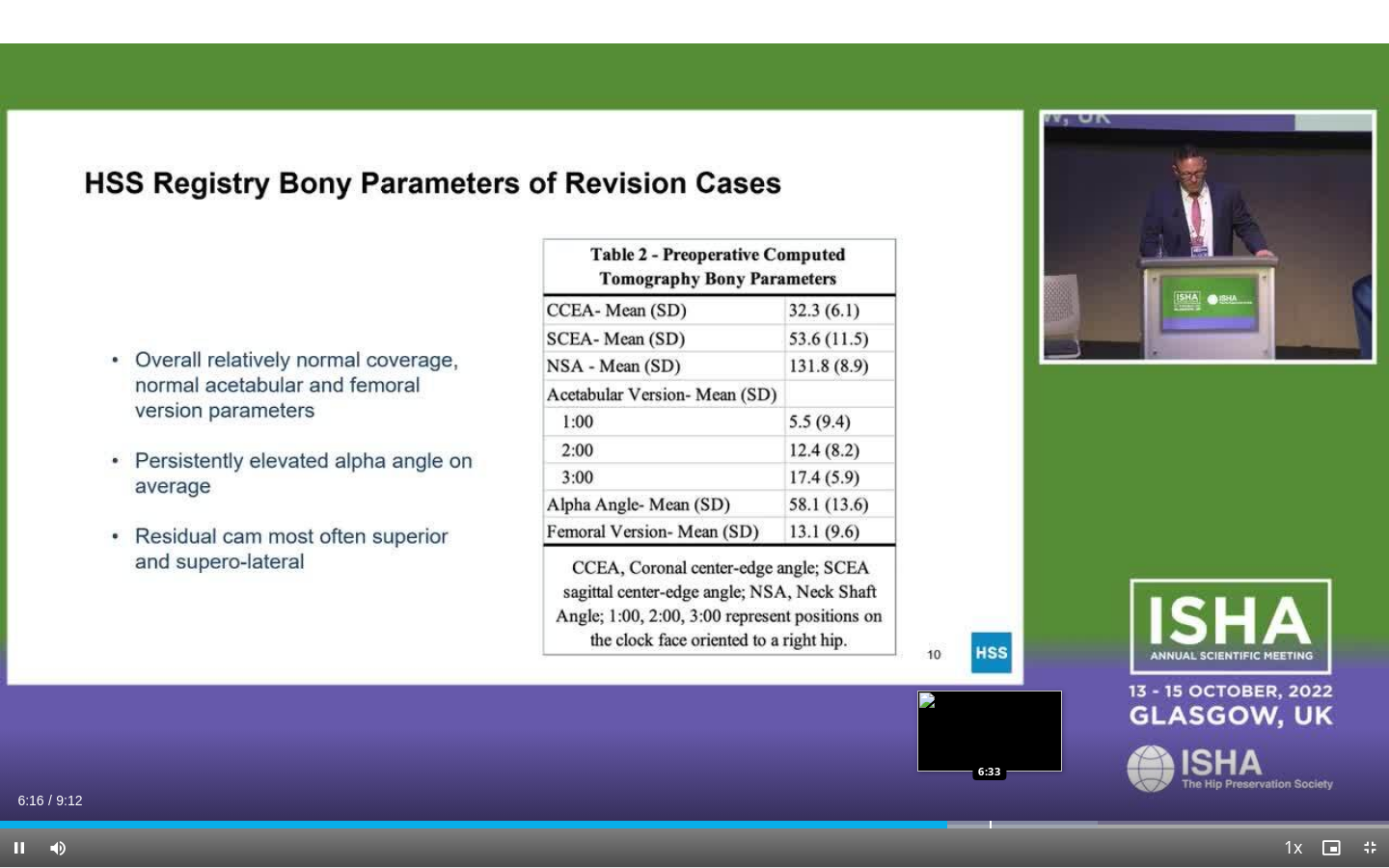 click at bounding box center (991, 825) 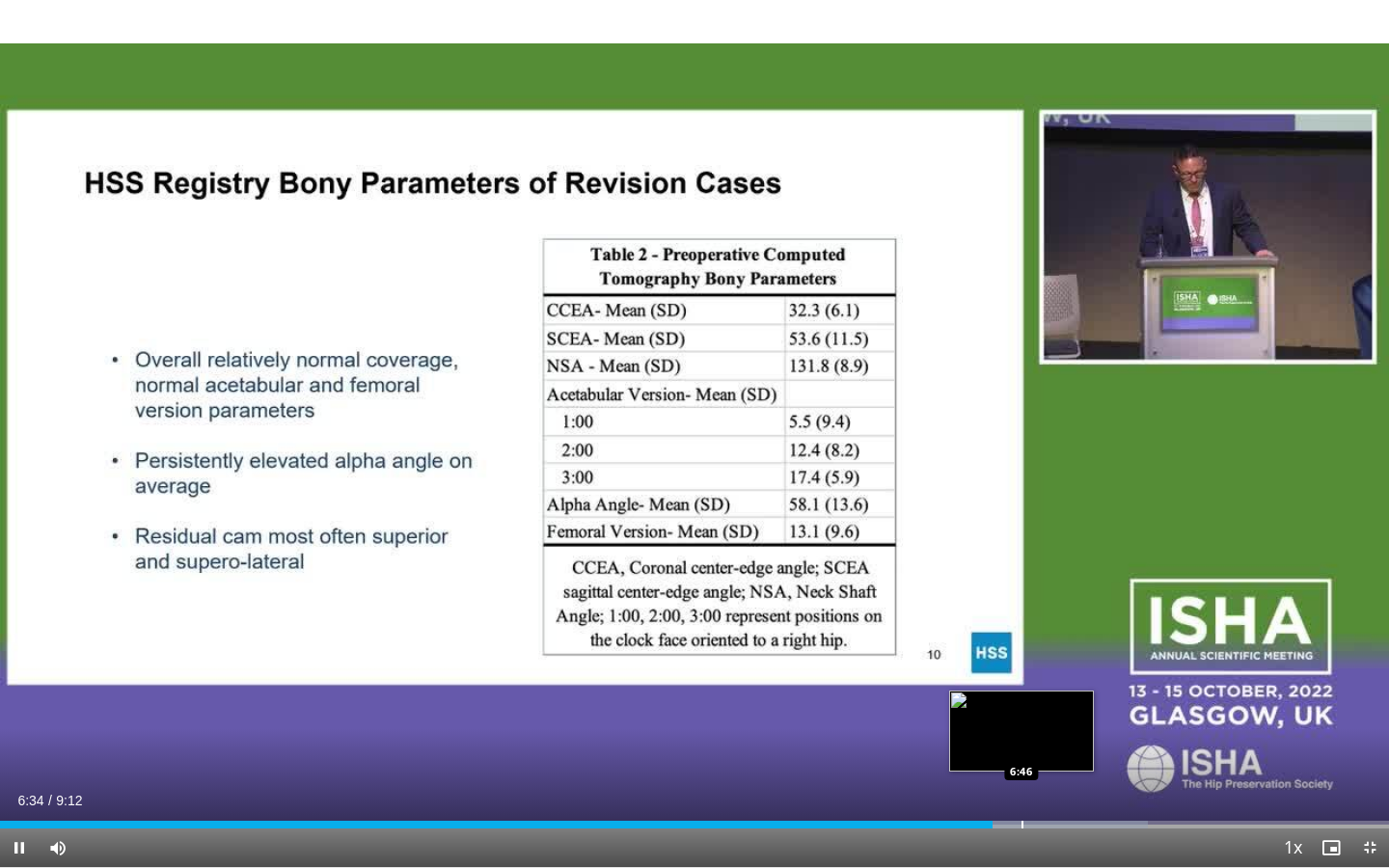 click on "Loaded :  82.61% 6:34 6:46" at bounding box center [694, 819] 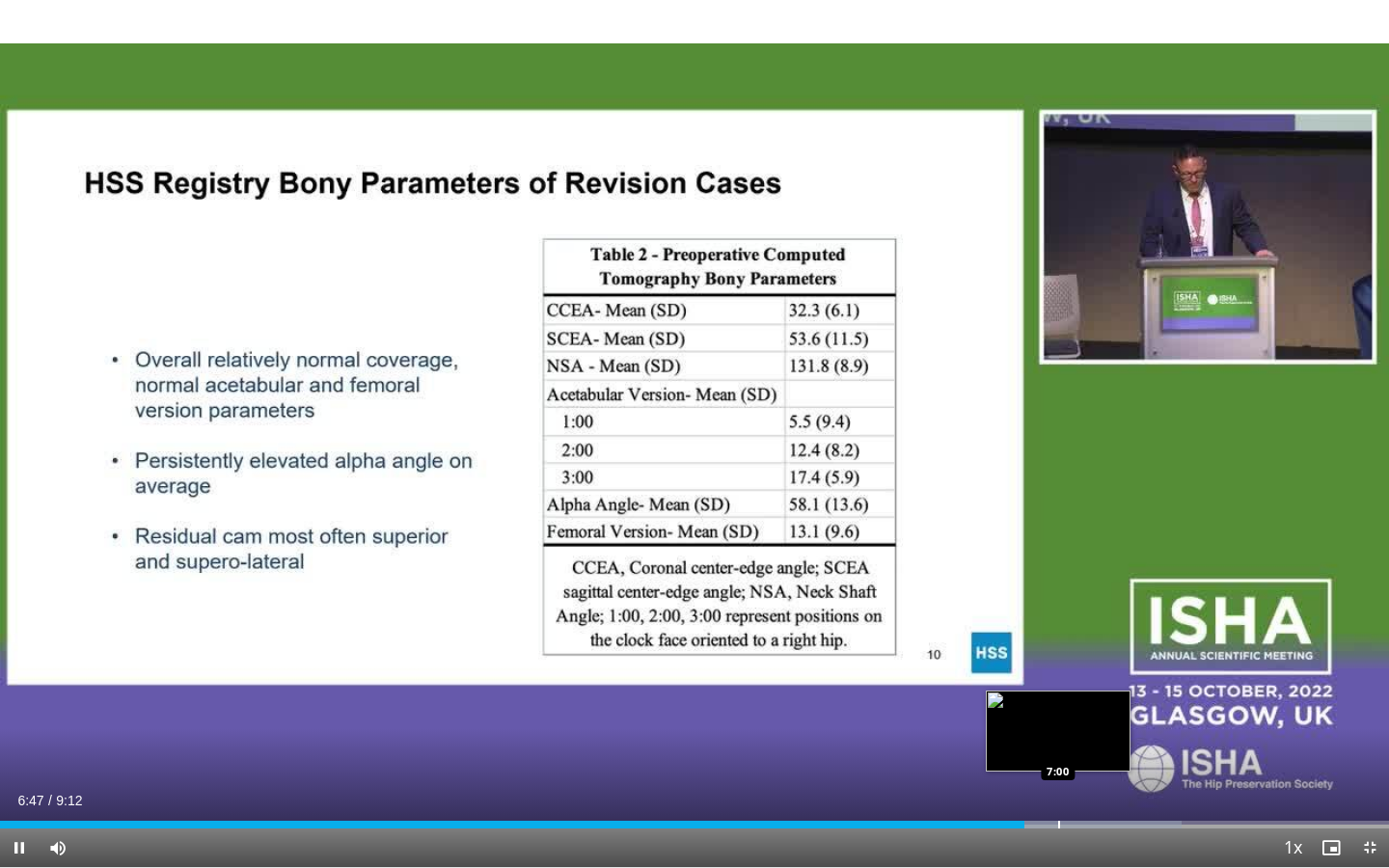 click on "Loaded :  85.10% 6:47 7:00" at bounding box center [694, 819] 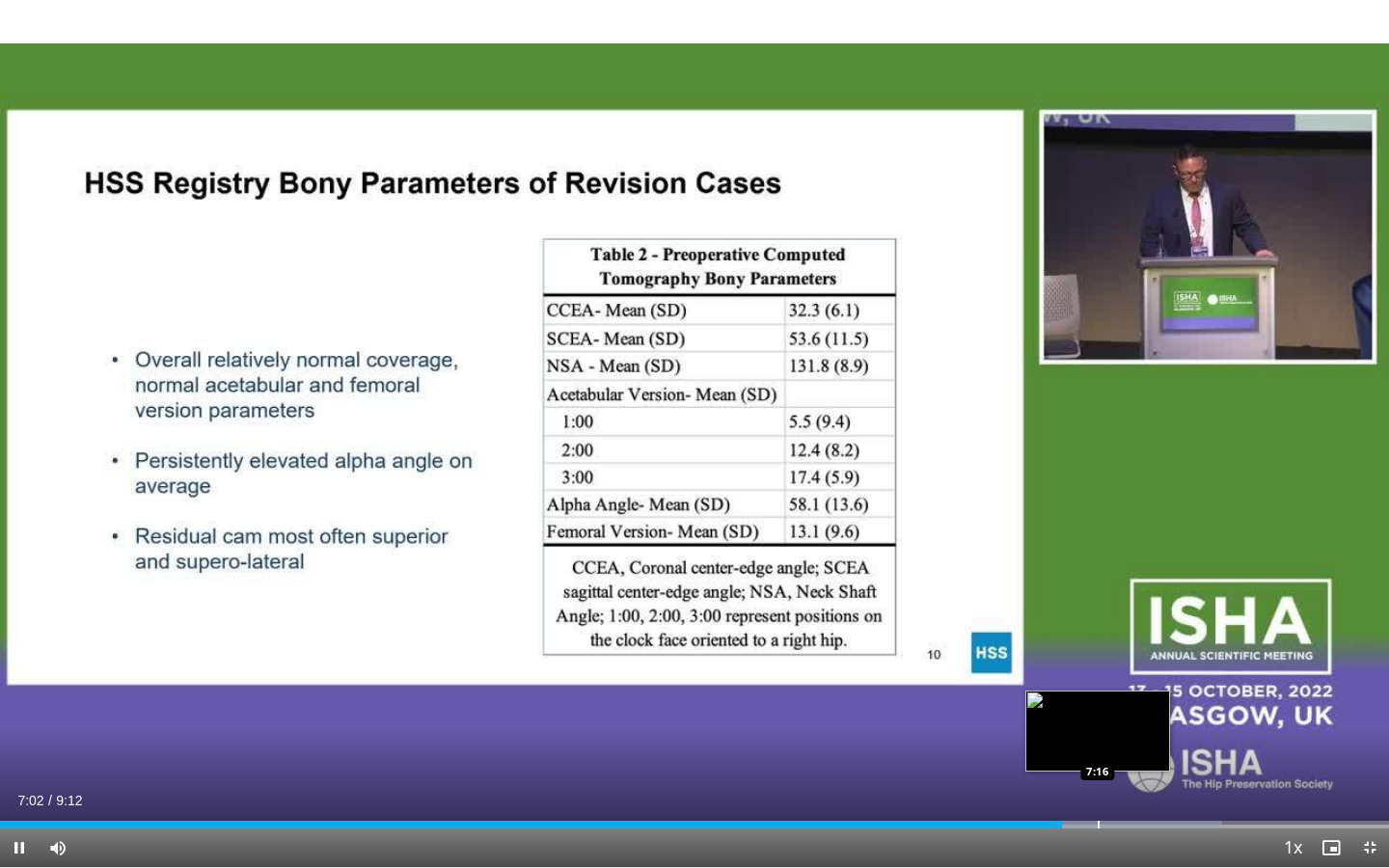 click at bounding box center (1099, 825) 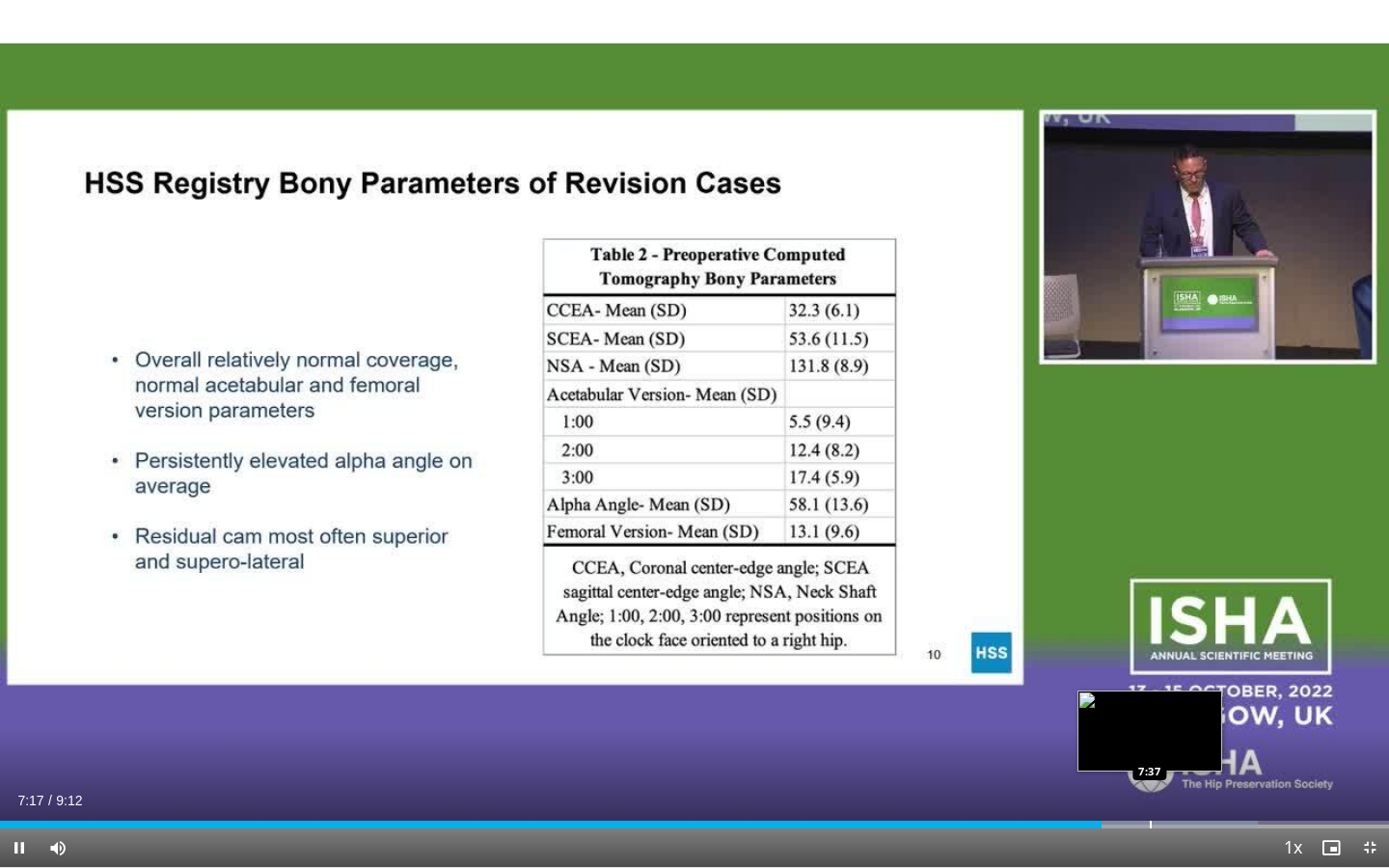 click at bounding box center (1151, 825) 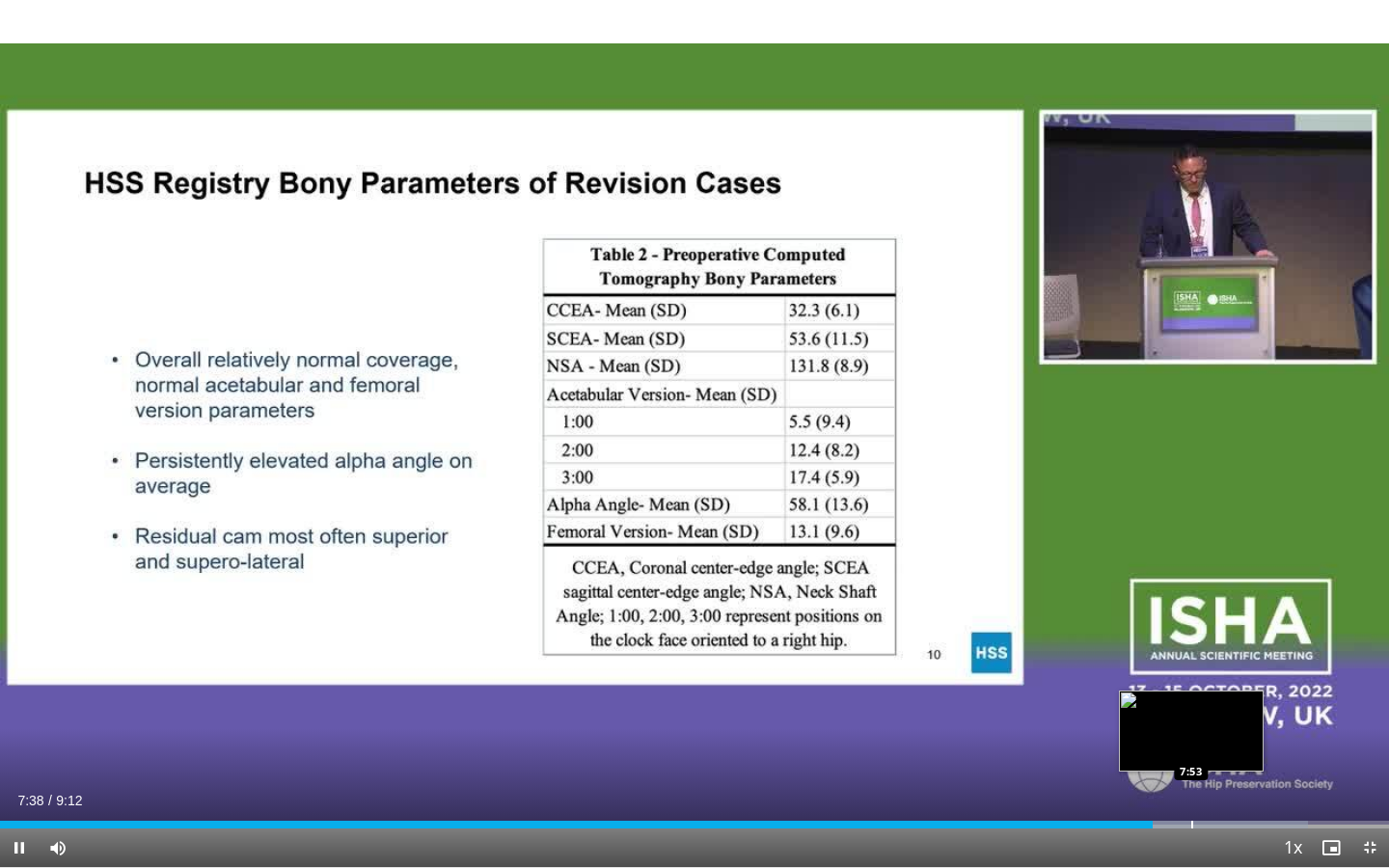 click at bounding box center [1192, 825] 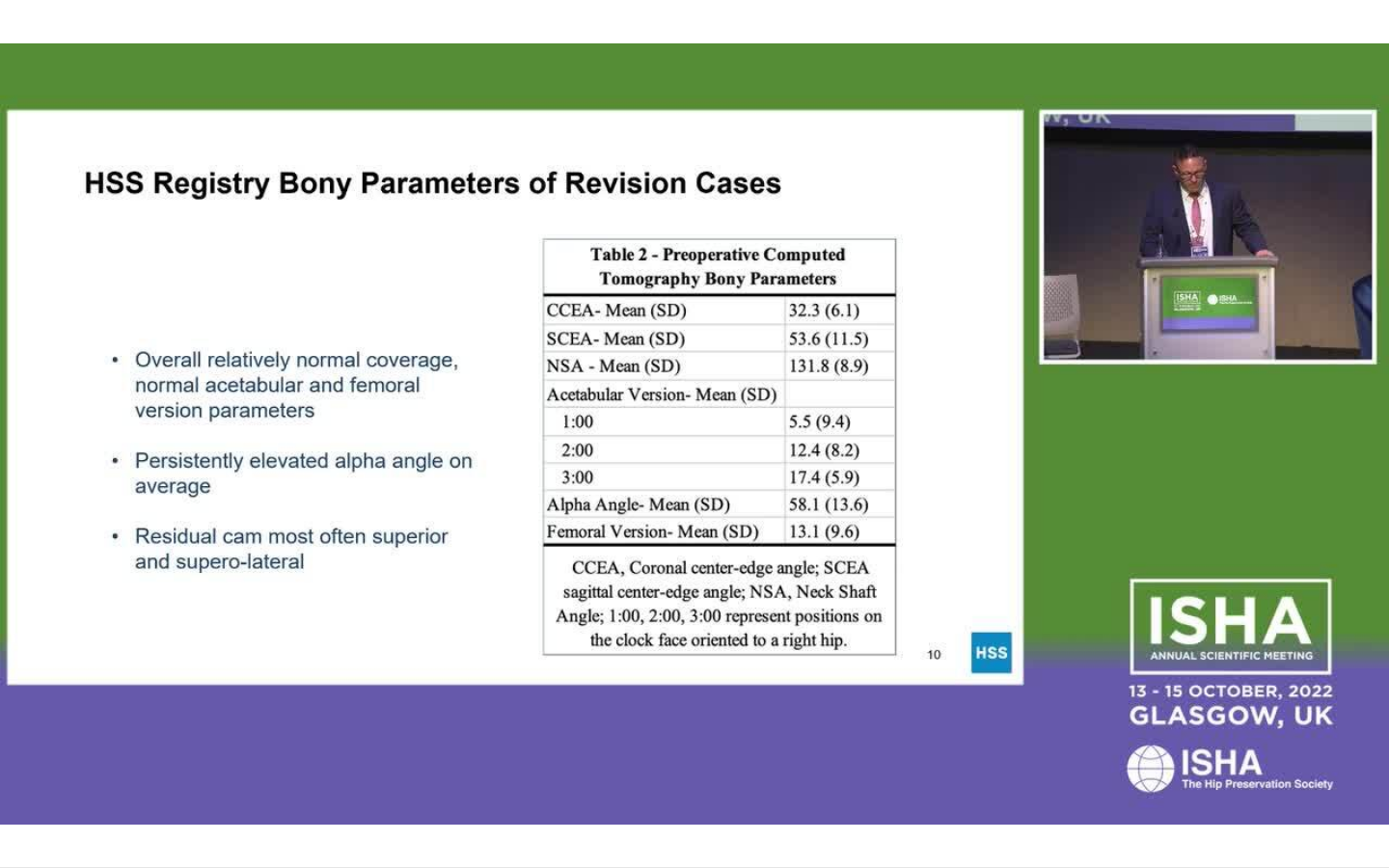 click on "10 seconds
Tap to unmute" at bounding box center [694, 433] 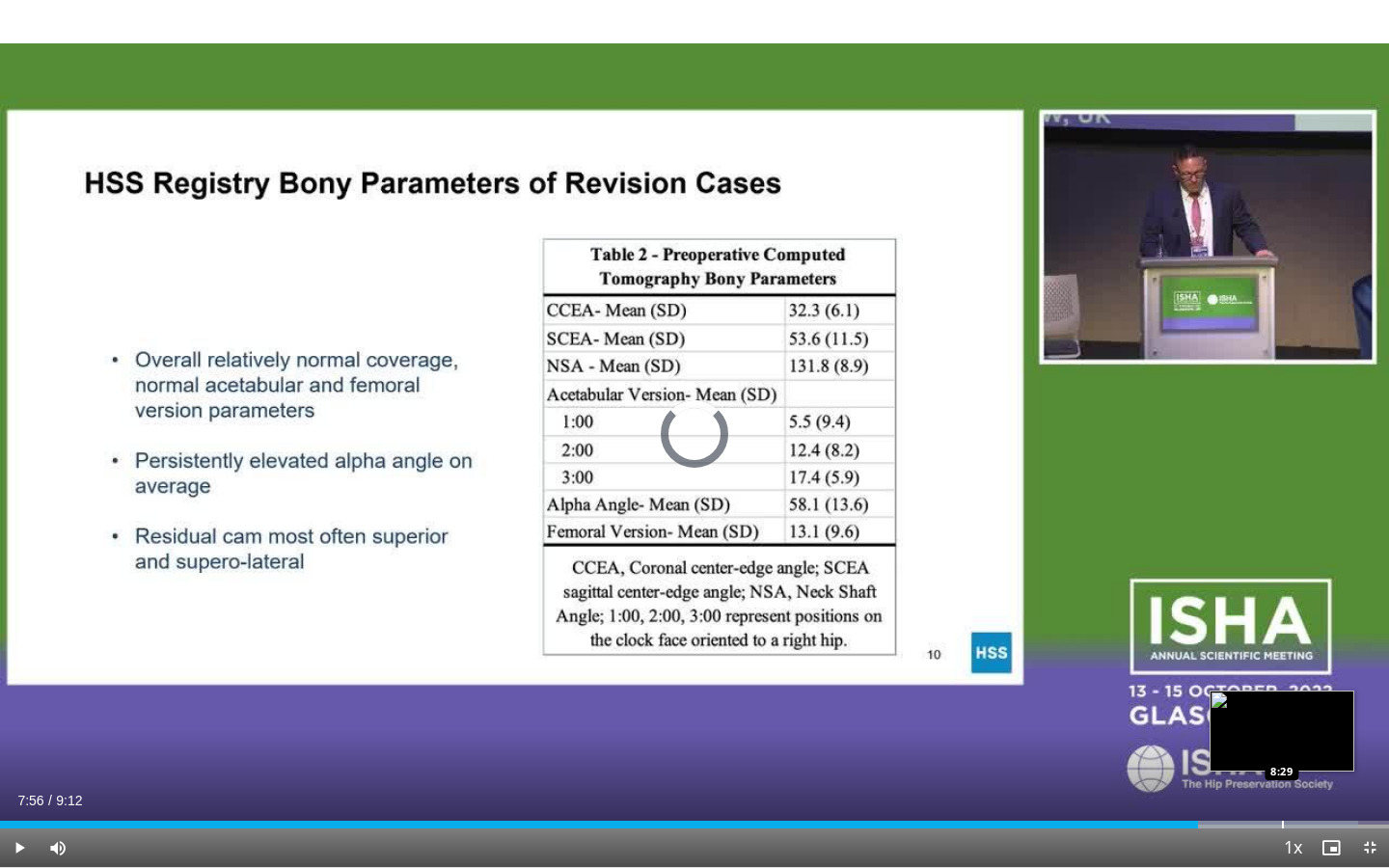 click at bounding box center (1283, 825) 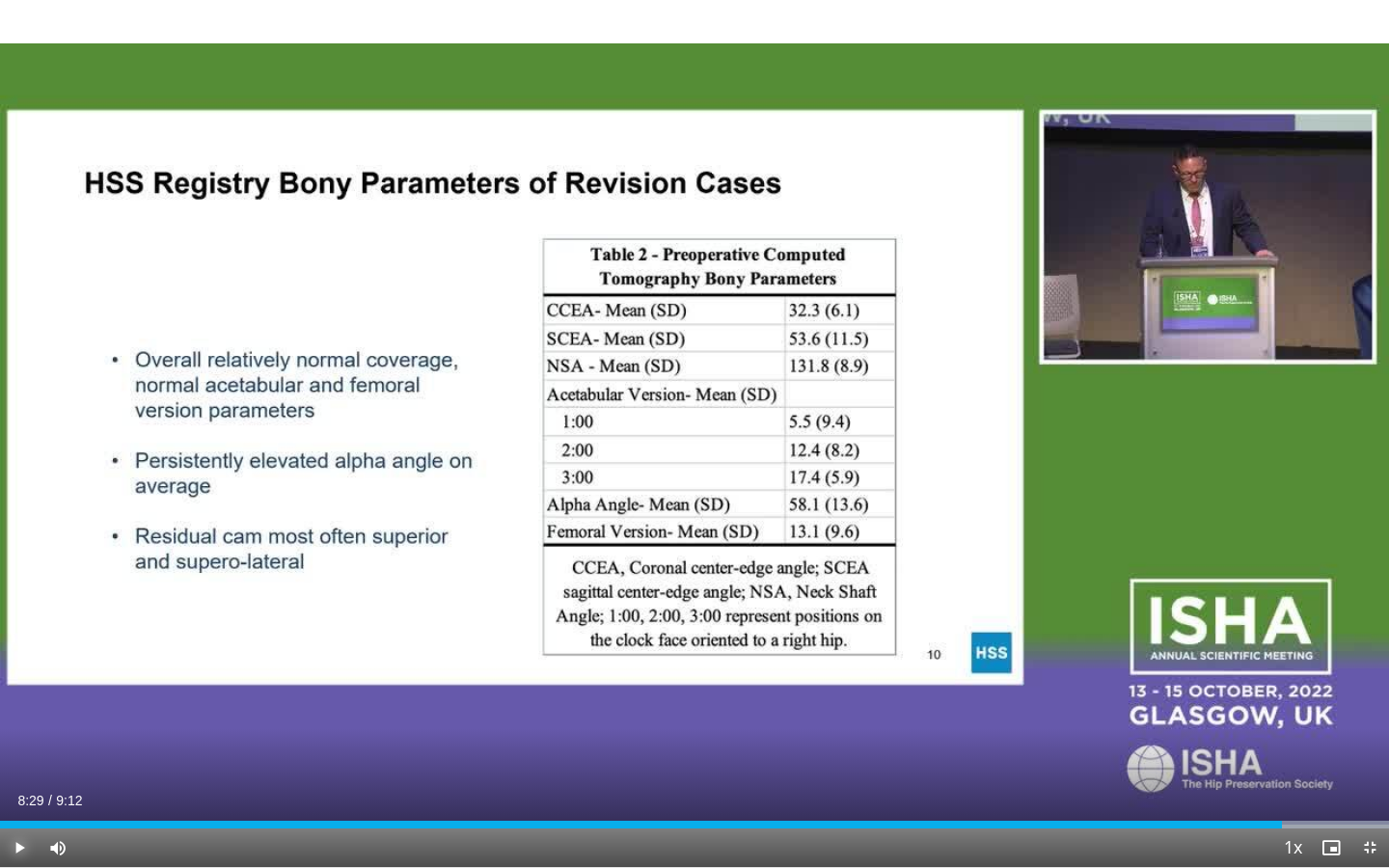 click at bounding box center (19, 848) 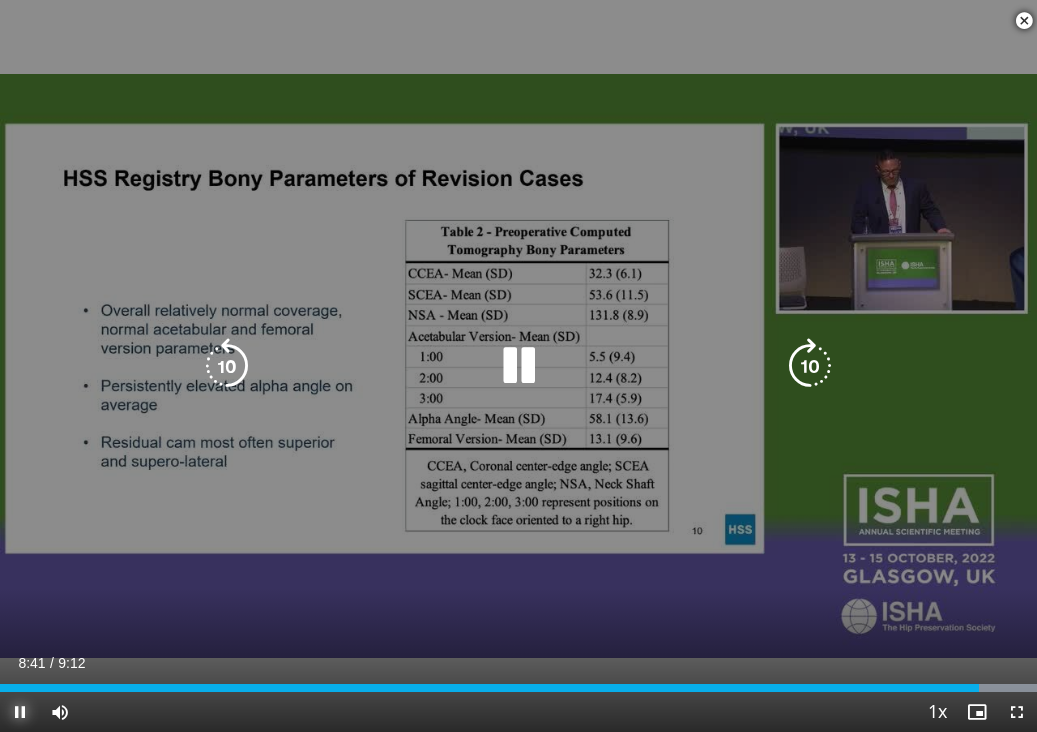 scroll, scrollTop: 1316, scrollLeft: 0, axis: vertical 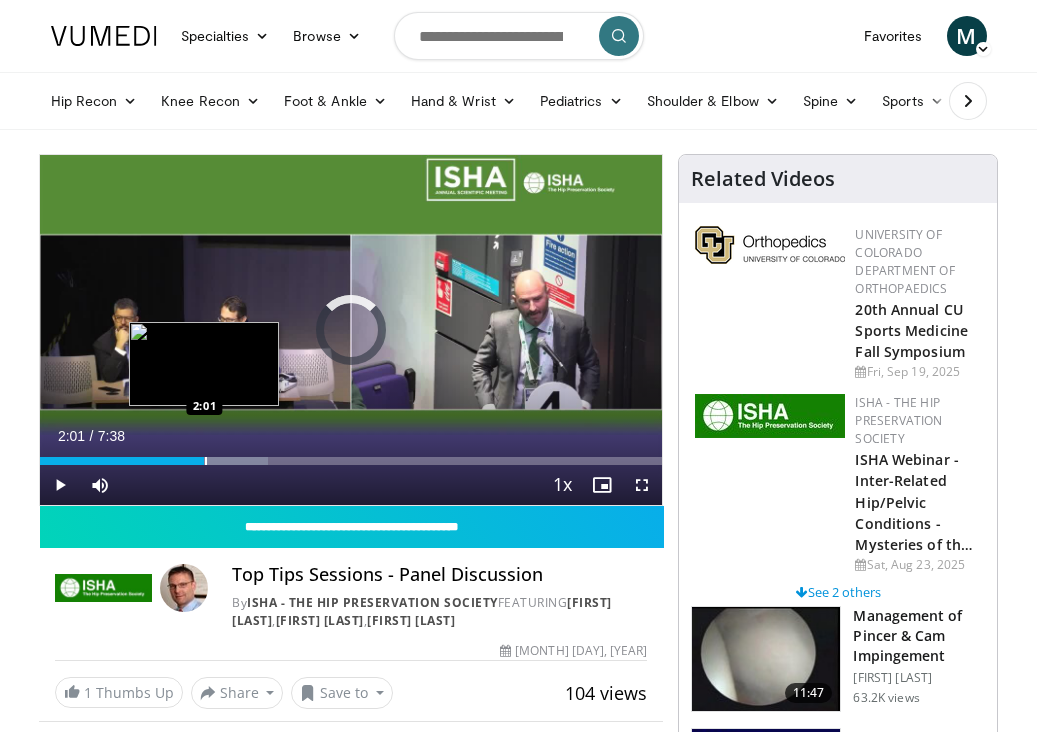 click at bounding box center [206, 461] 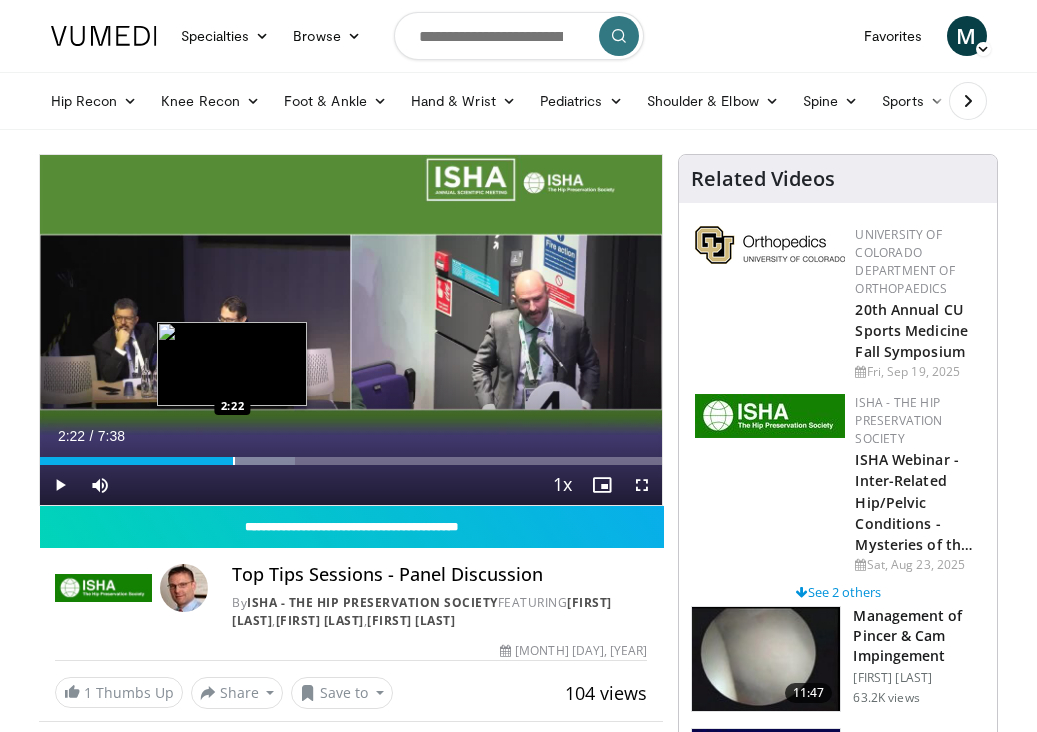 click at bounding box center [234, 461] 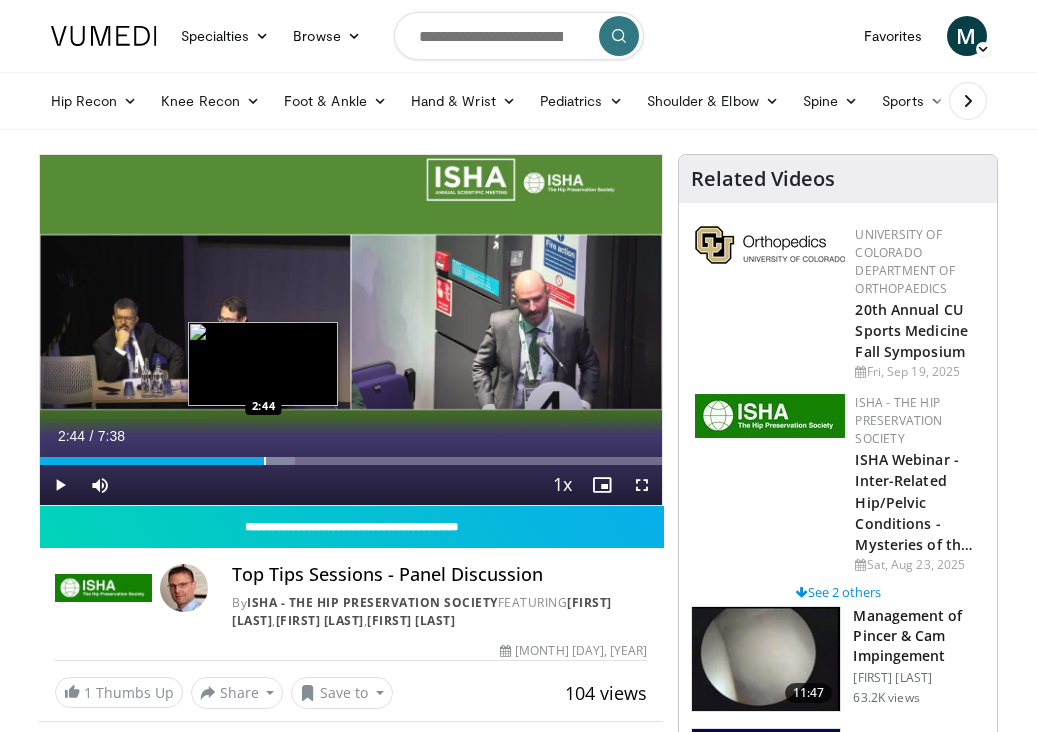 click at bounding box center (265, 461) 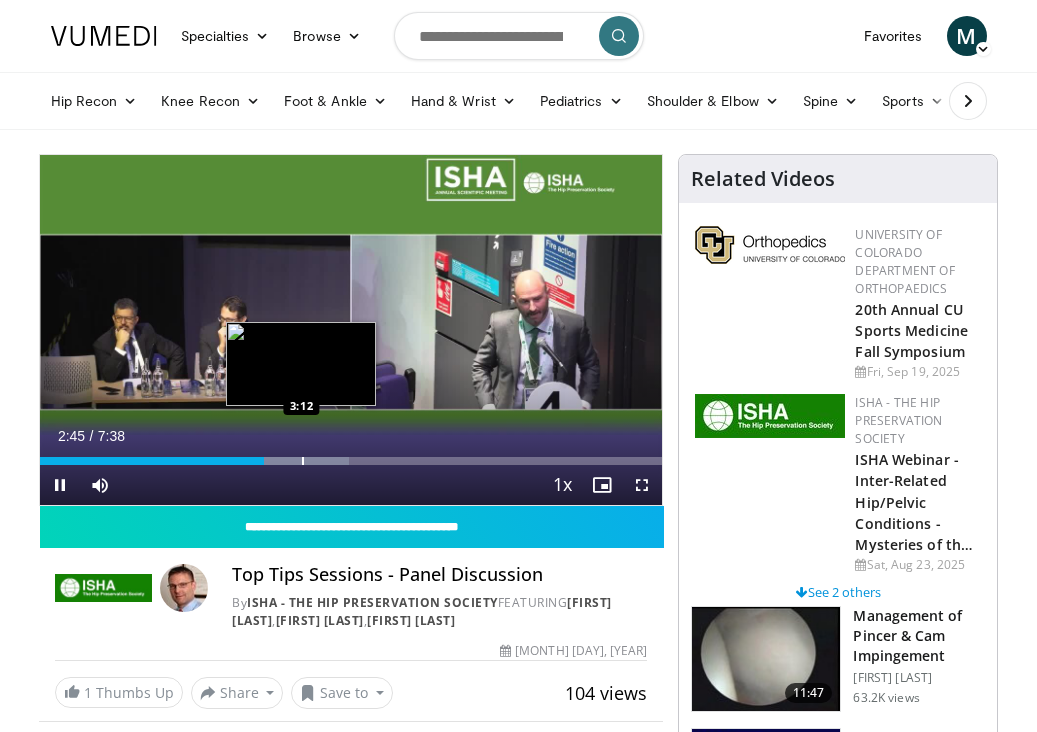 click at bounding box center (303, 461) 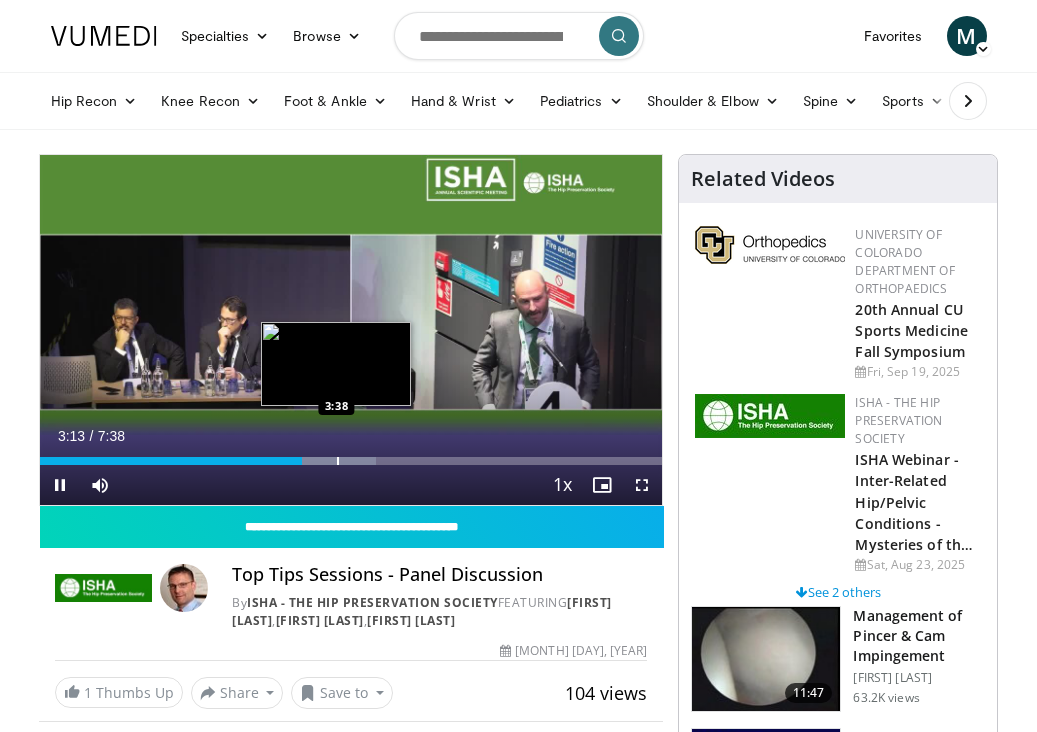 click at bounding box center (338, 461) 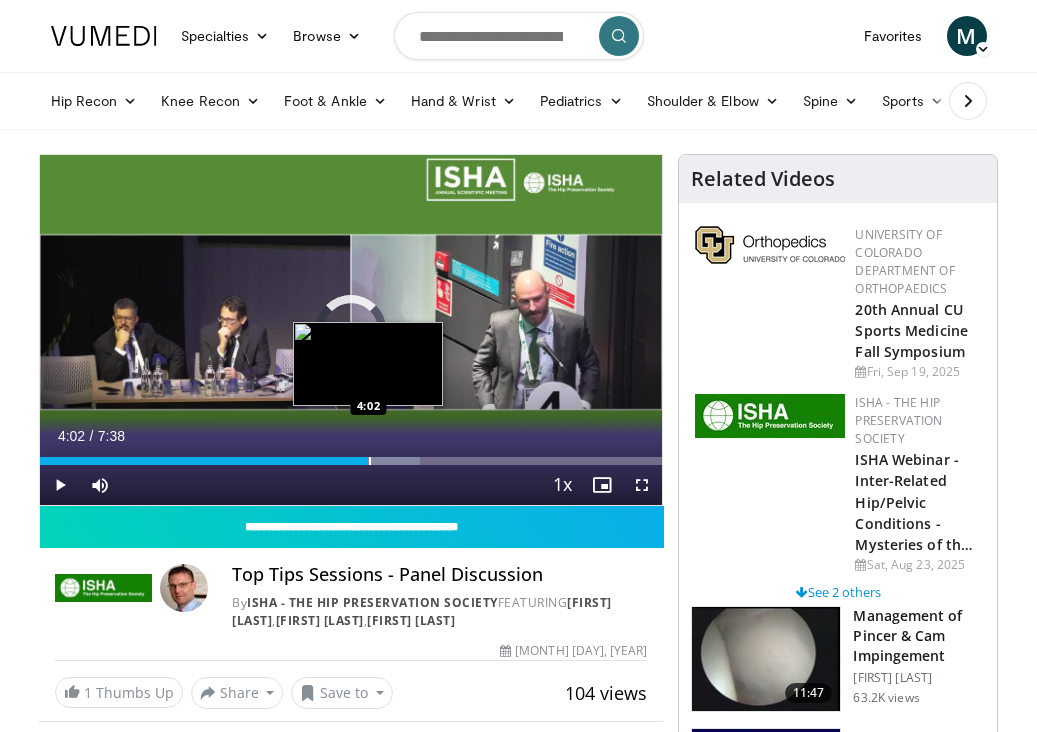click at bounding box center (370, 461) 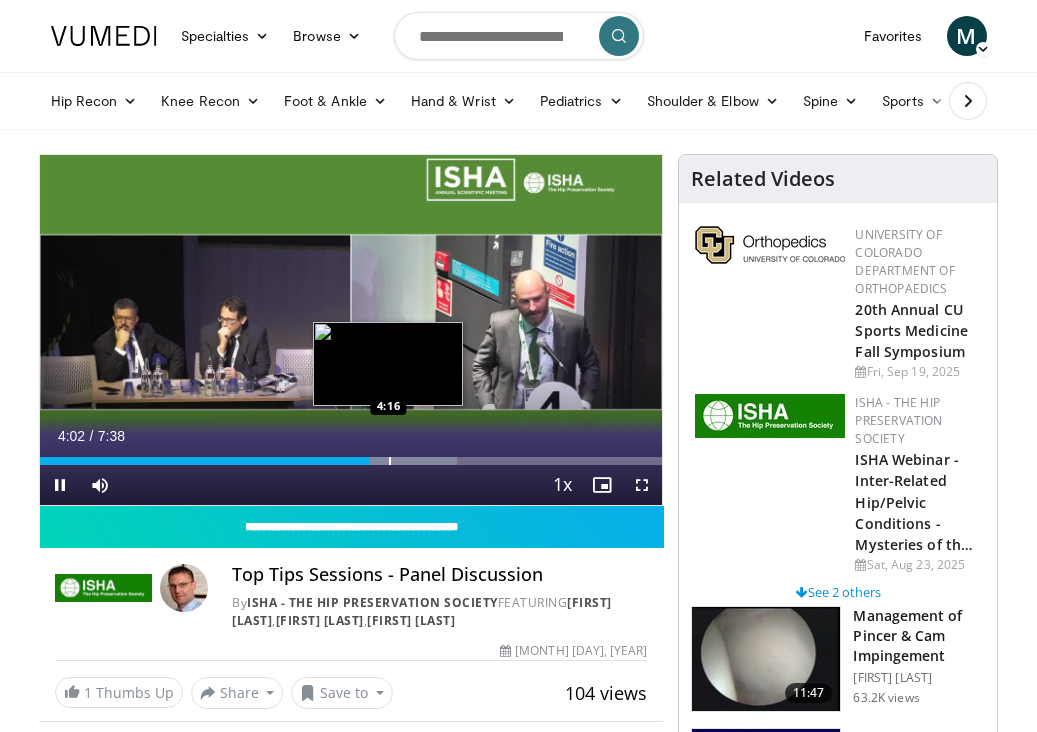 click at bounding box center (390, 461) 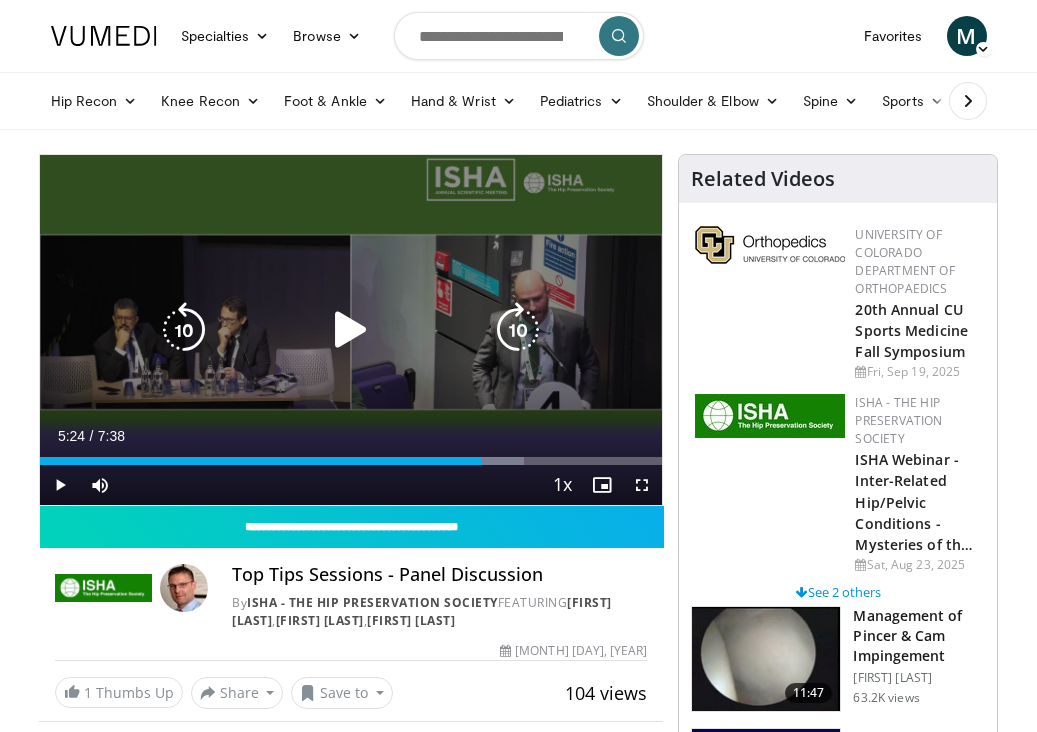 click at bounding box center [0, 0] 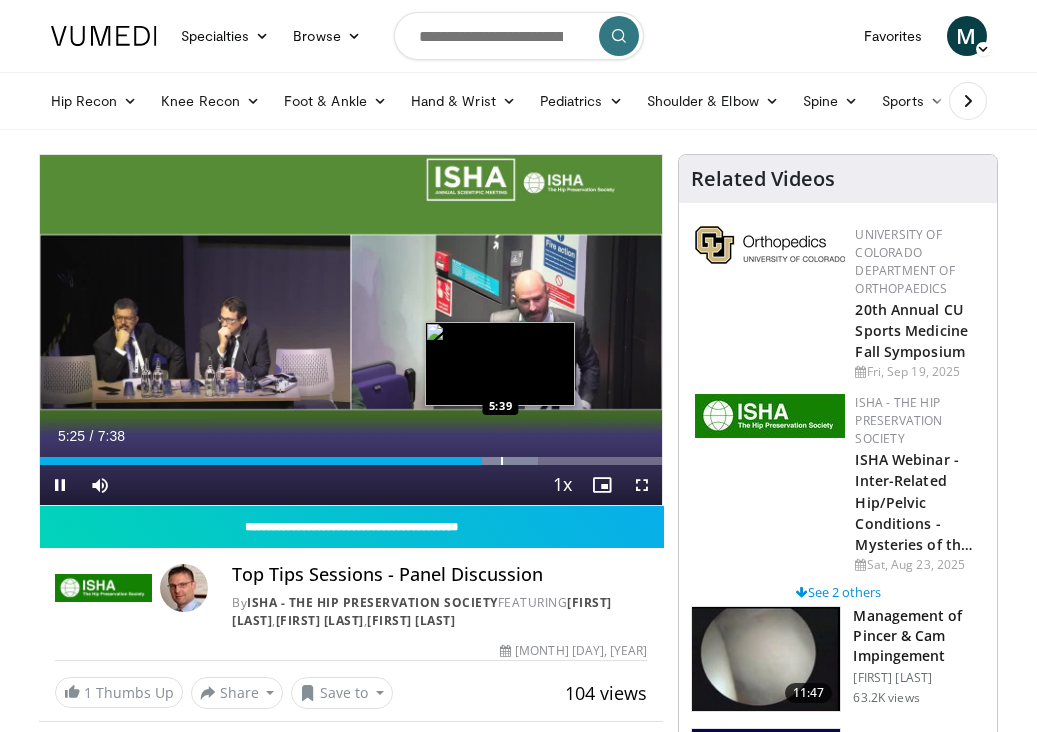 click at bounding box center (502, 461) 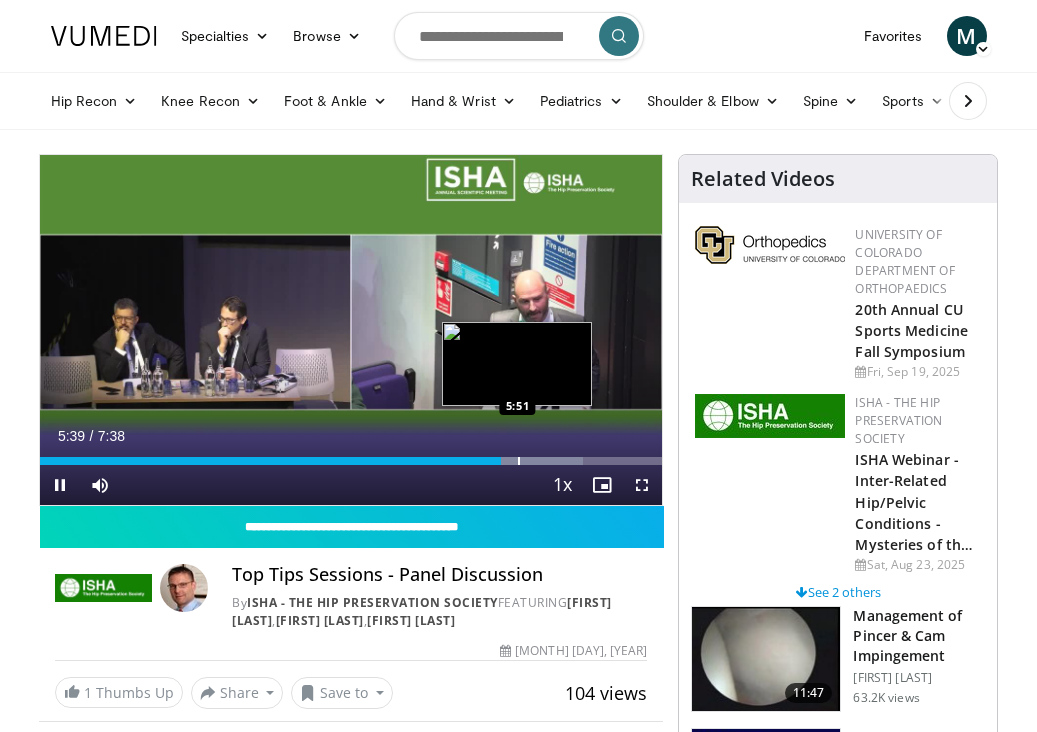 click at bounding box center [519, 461] 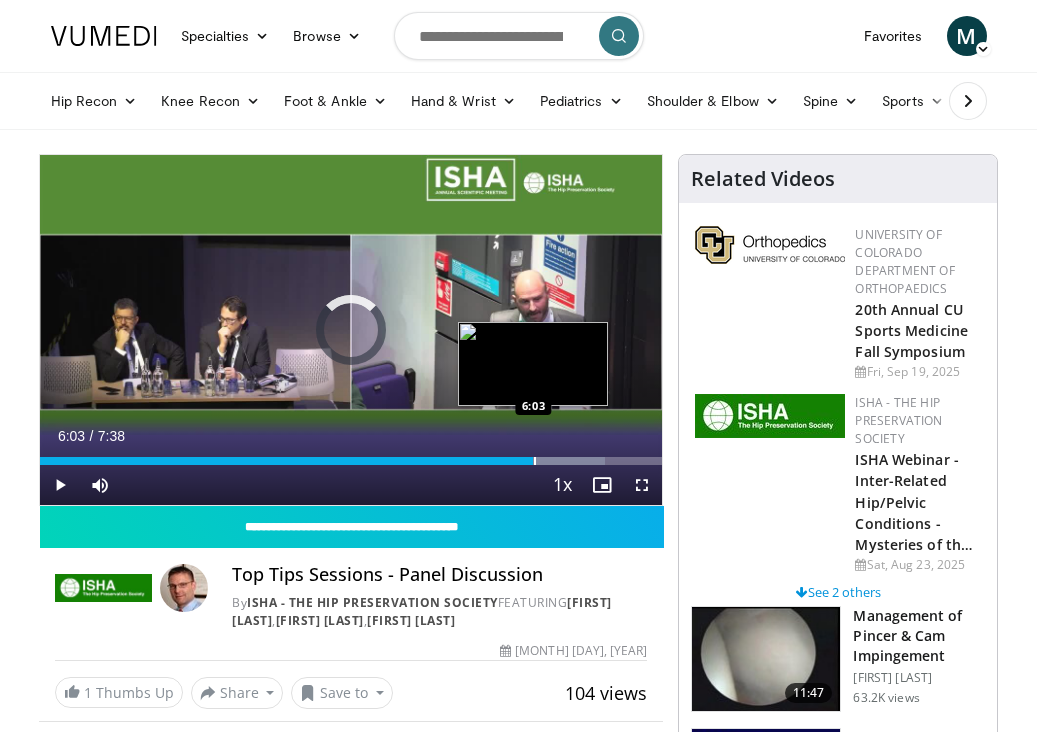click at bounding box center [535, 461] 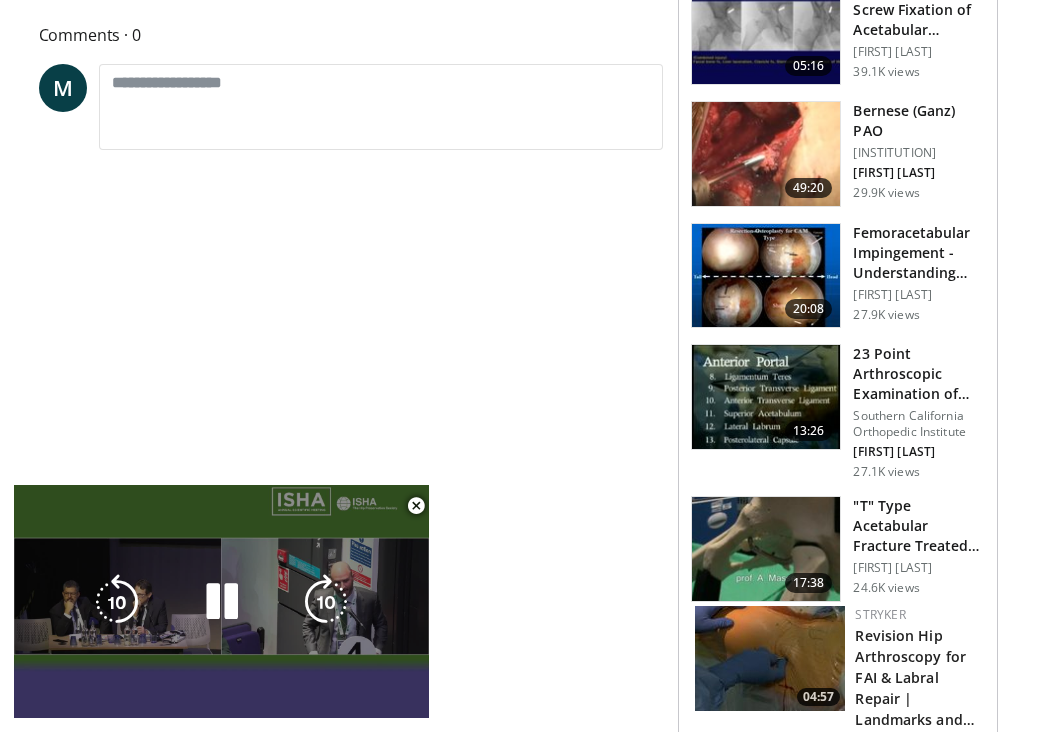scroll, scrollTop: 749, scrollLeft: 0, axis: vertical 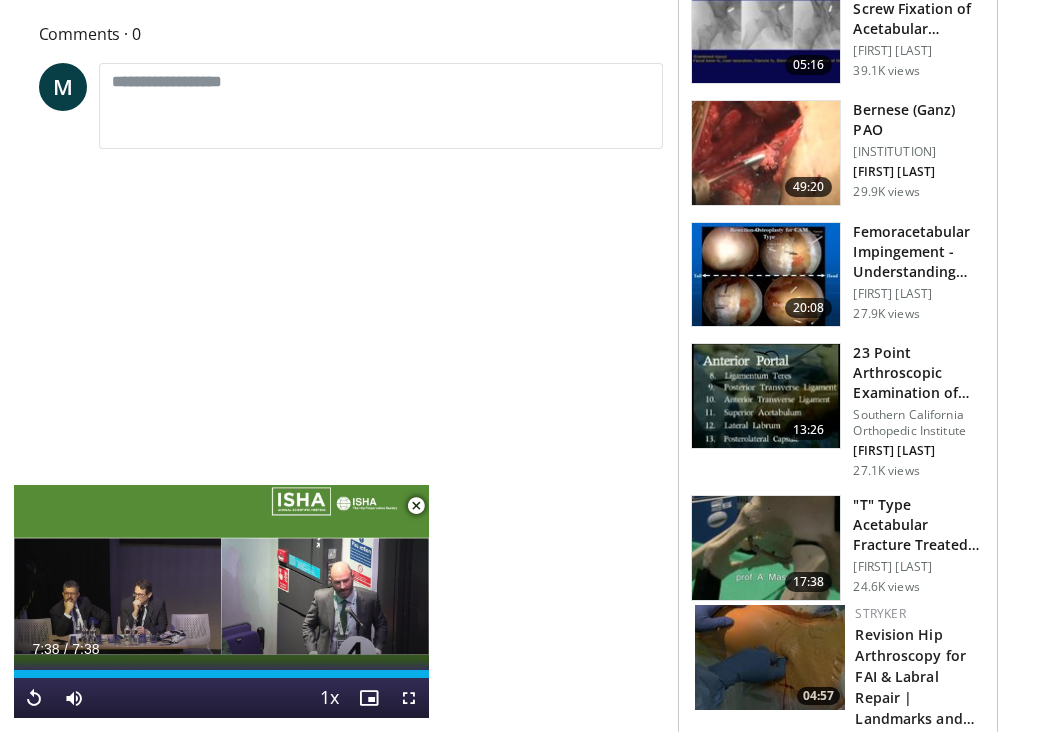 click at bounding box center (416, 506) 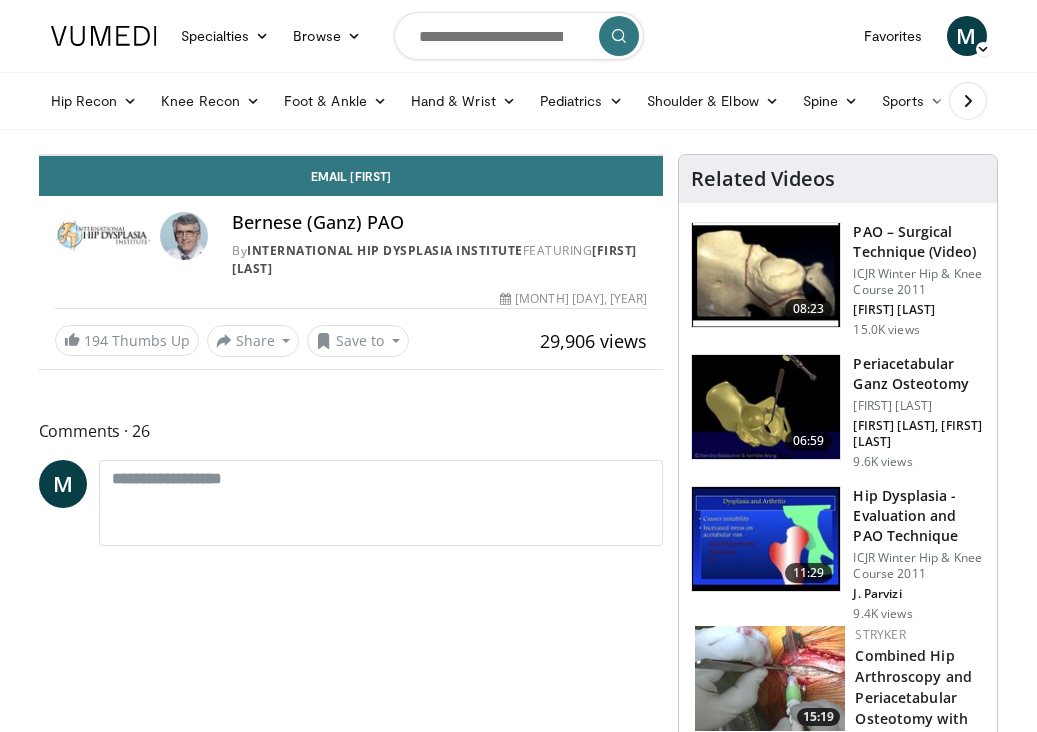 scroll, scrollTop: 0, scrollLeft: 0, axis: both 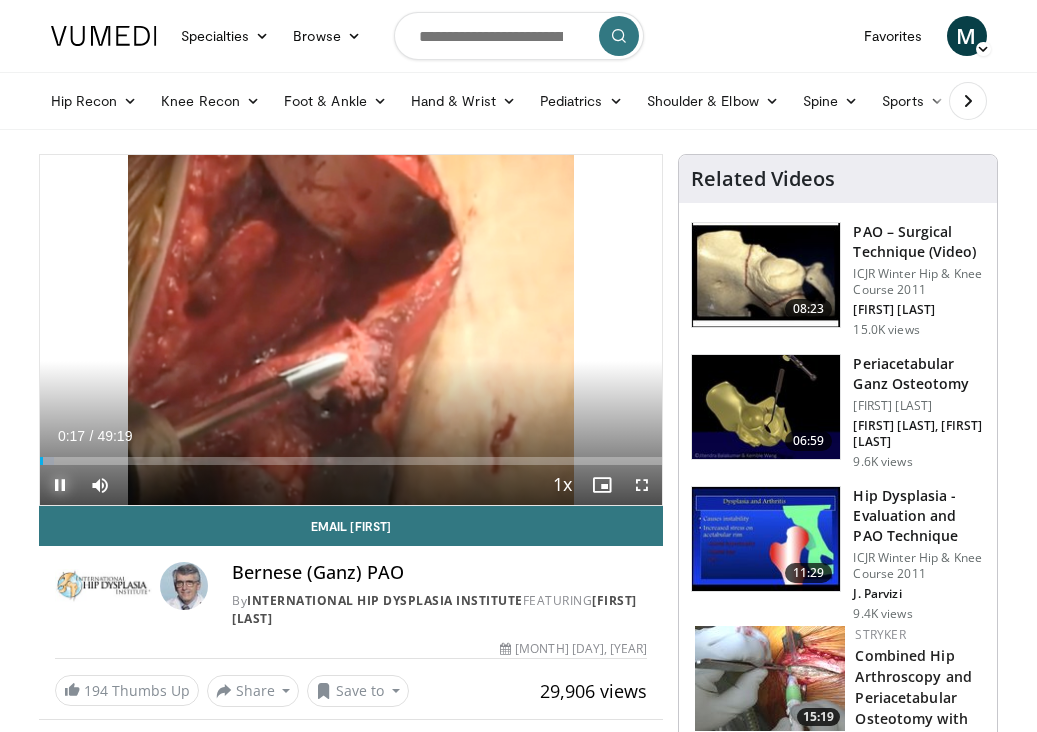 click at bounding box center (60, 485) 